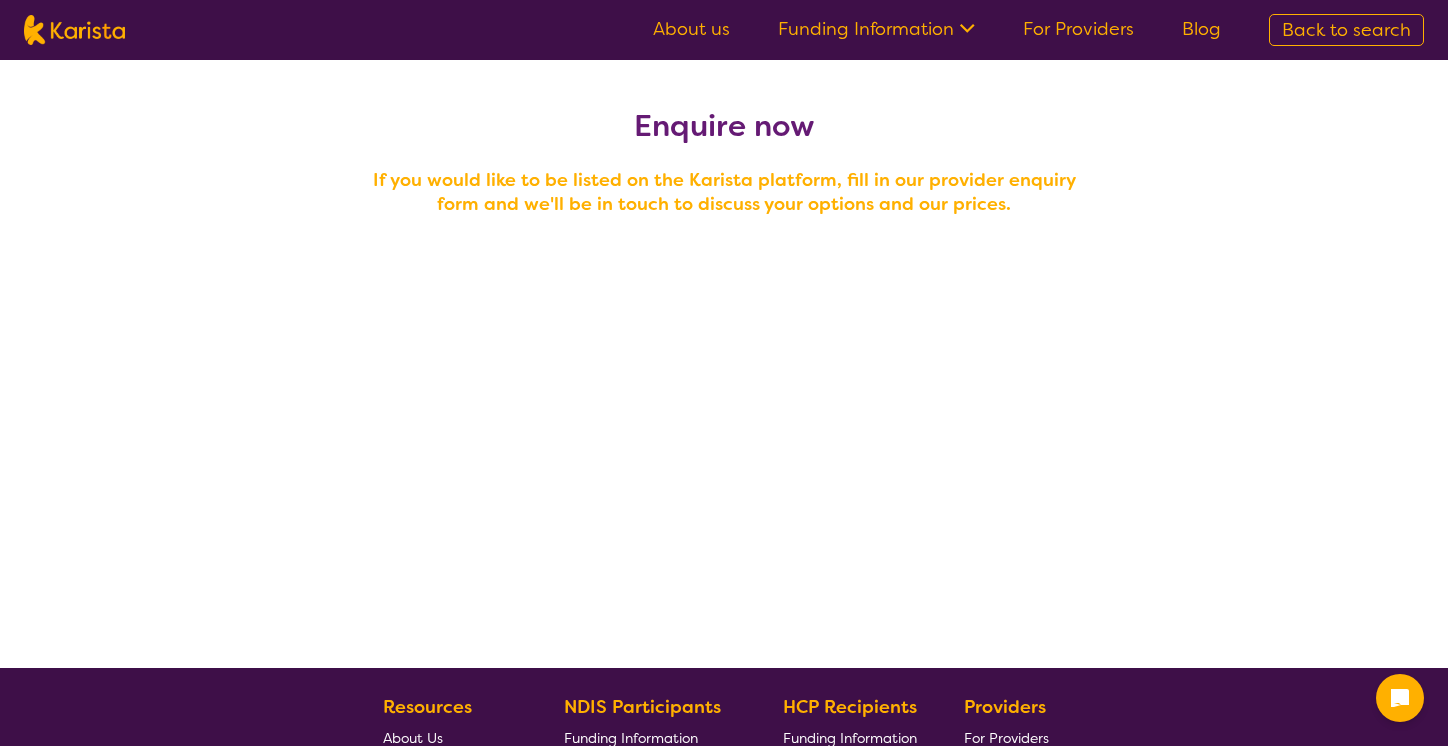 scroll, scrollTop: 0, scrollLeft: 0, axis: both 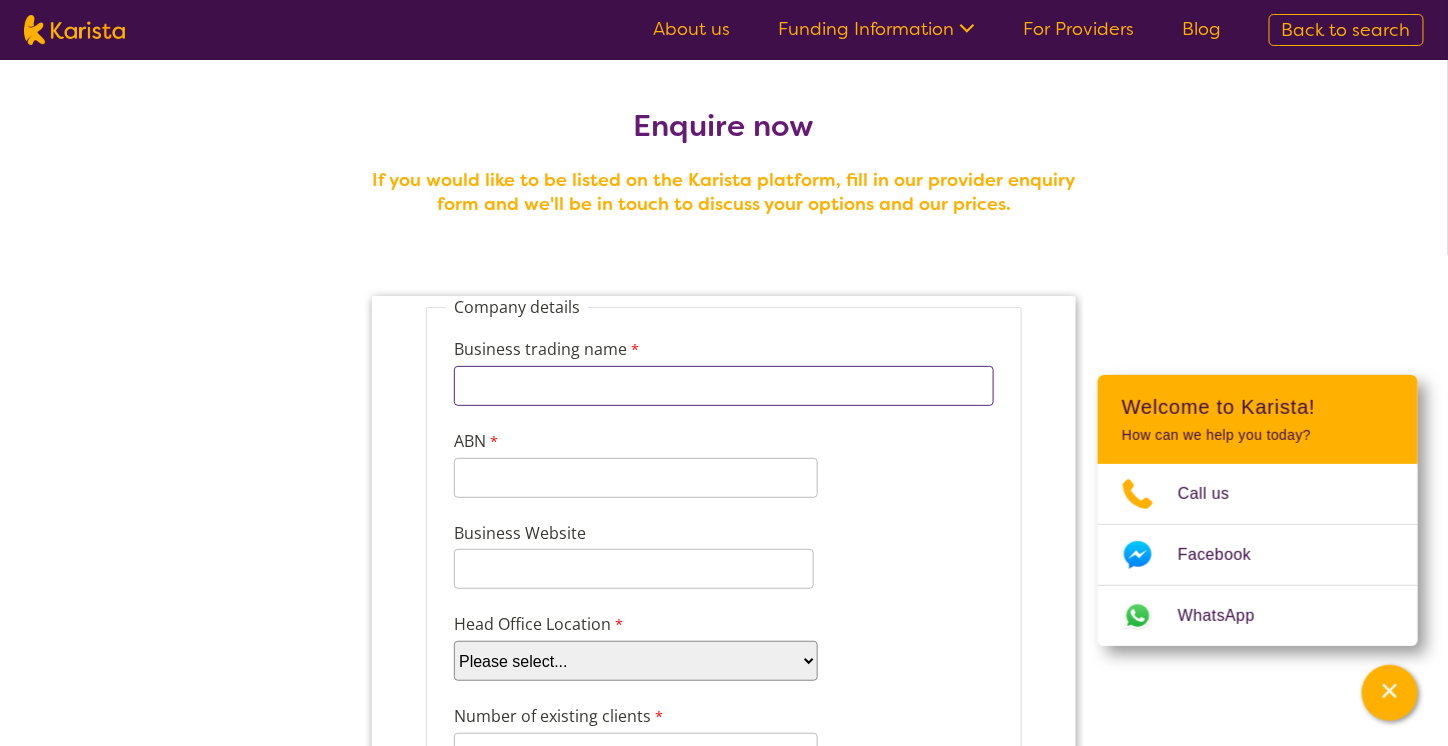 click on "Business trading name" at bounding box center (723, 385) 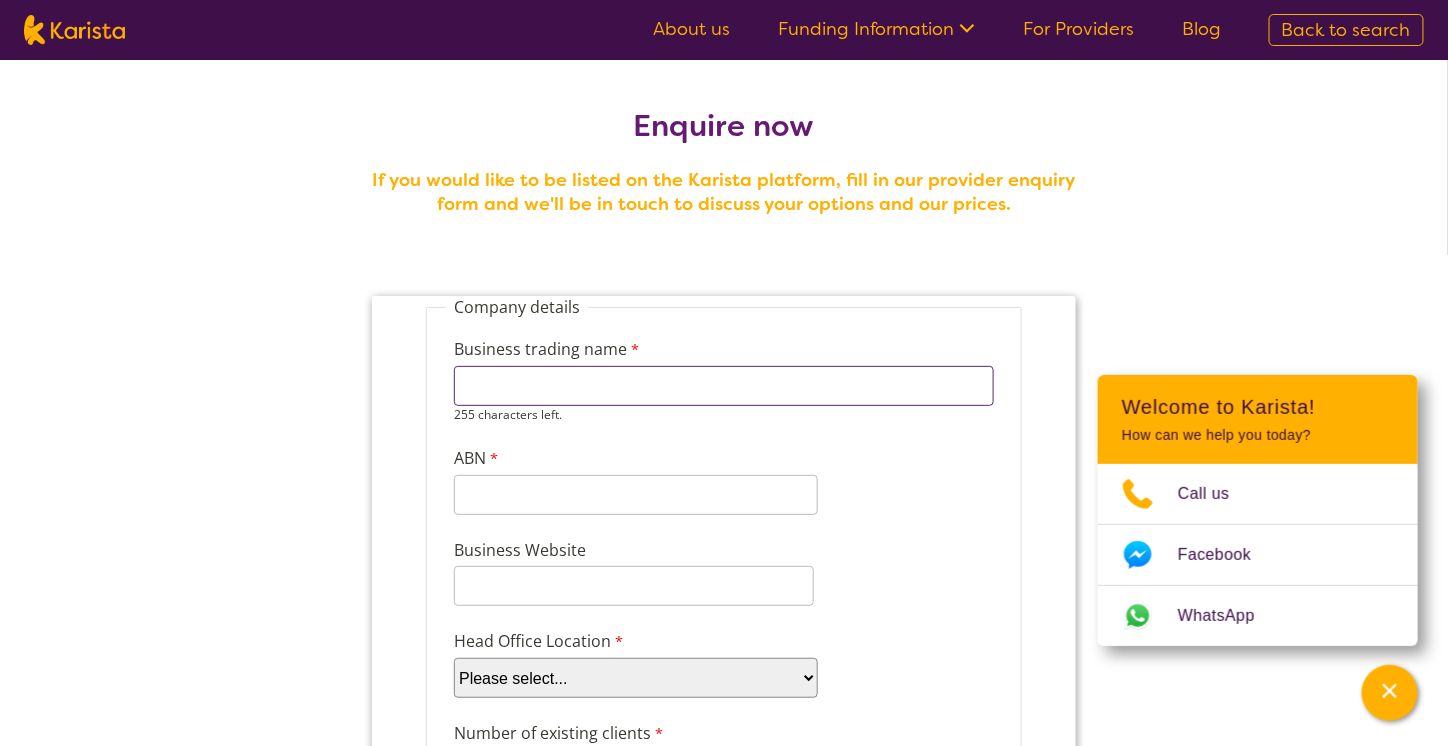 click on "Business trading name" at bounding box center (723, 385) 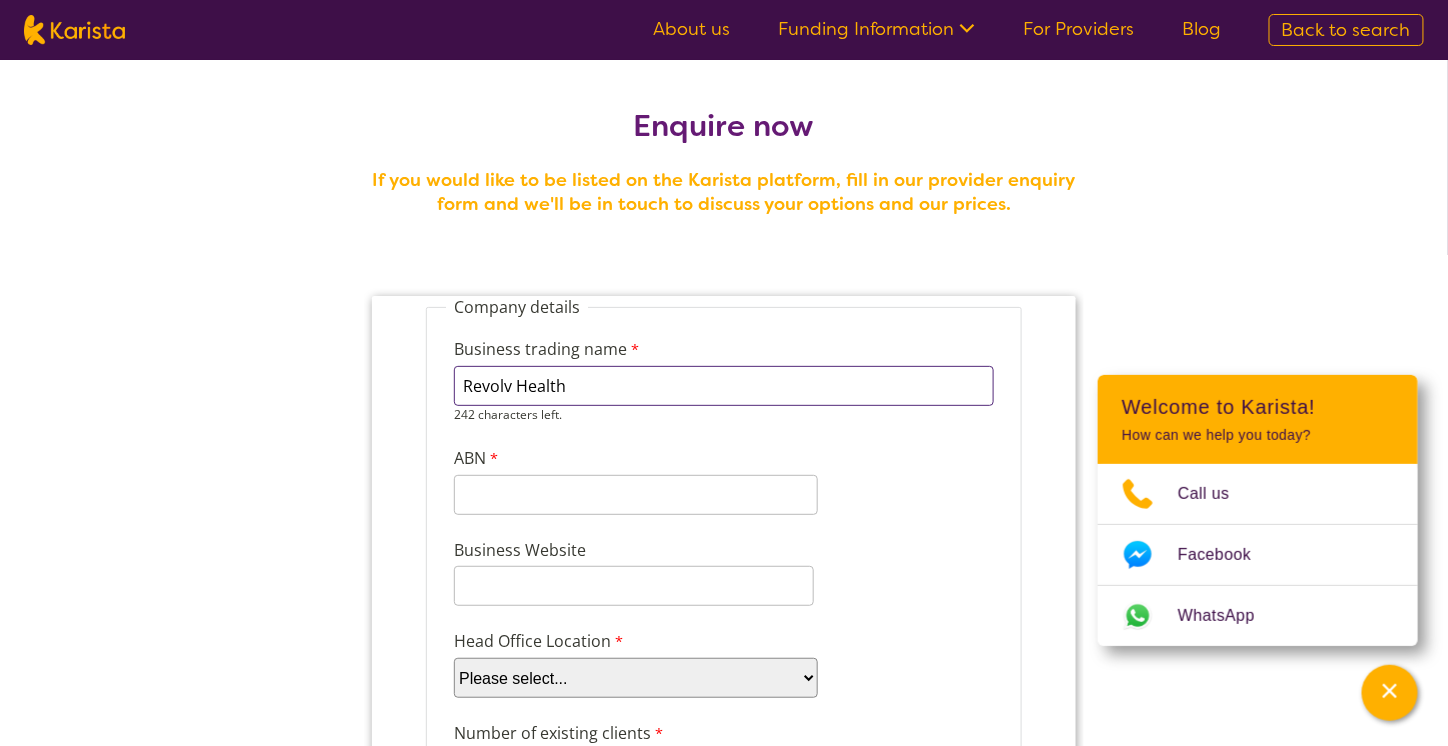 type on "Revolv Health" 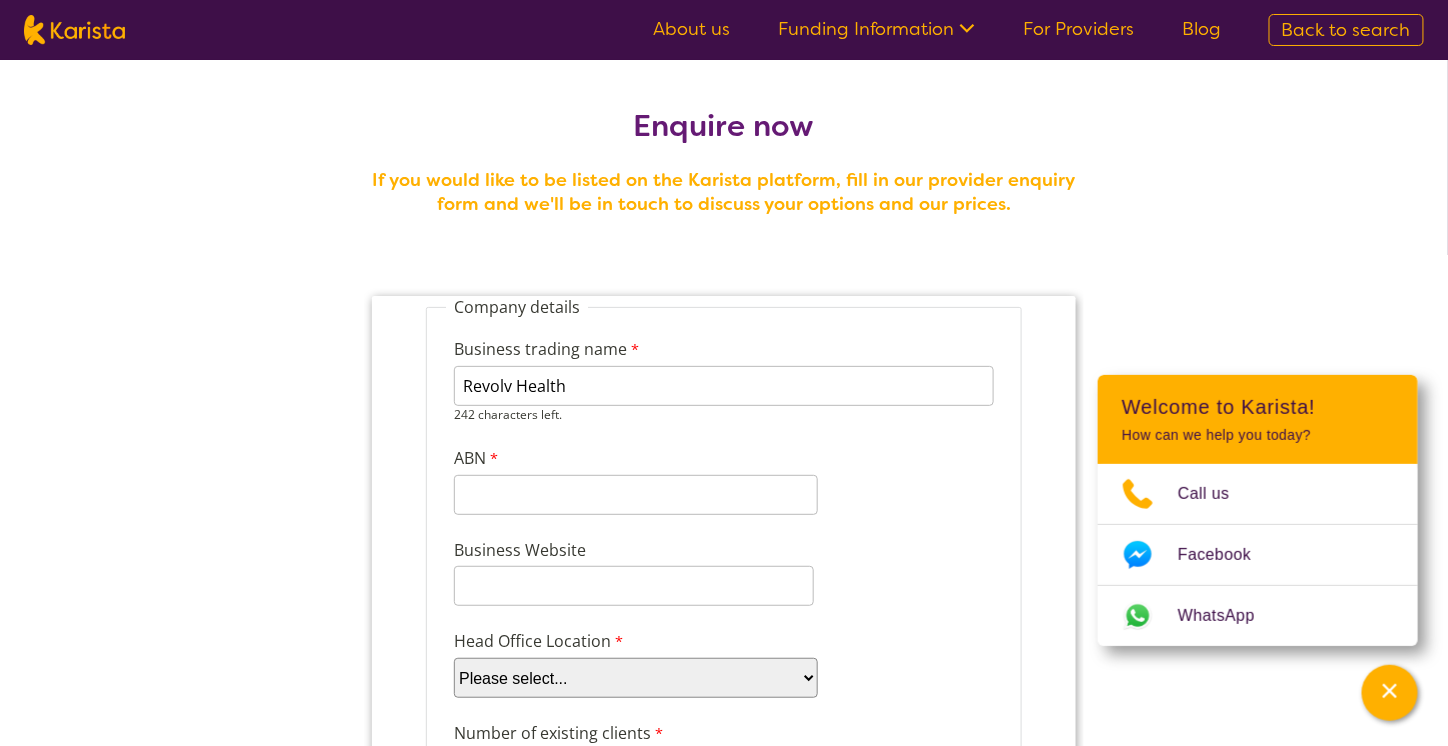 click on "Business trading name Revolv Health 242 characters left.
ABN [PHONE] 11 characters left." at bounding box center (723, 417) 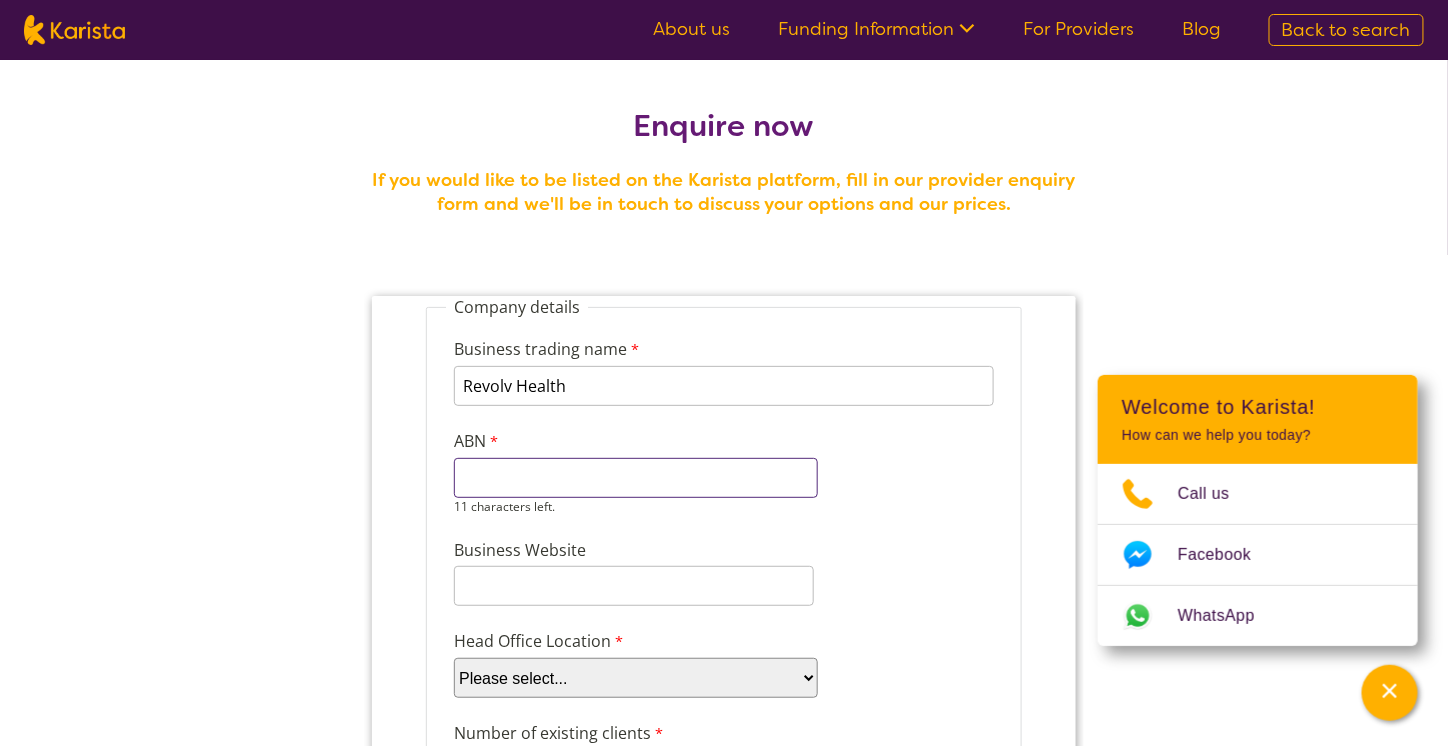 click on "ABN" at bounding box center [635, 477] 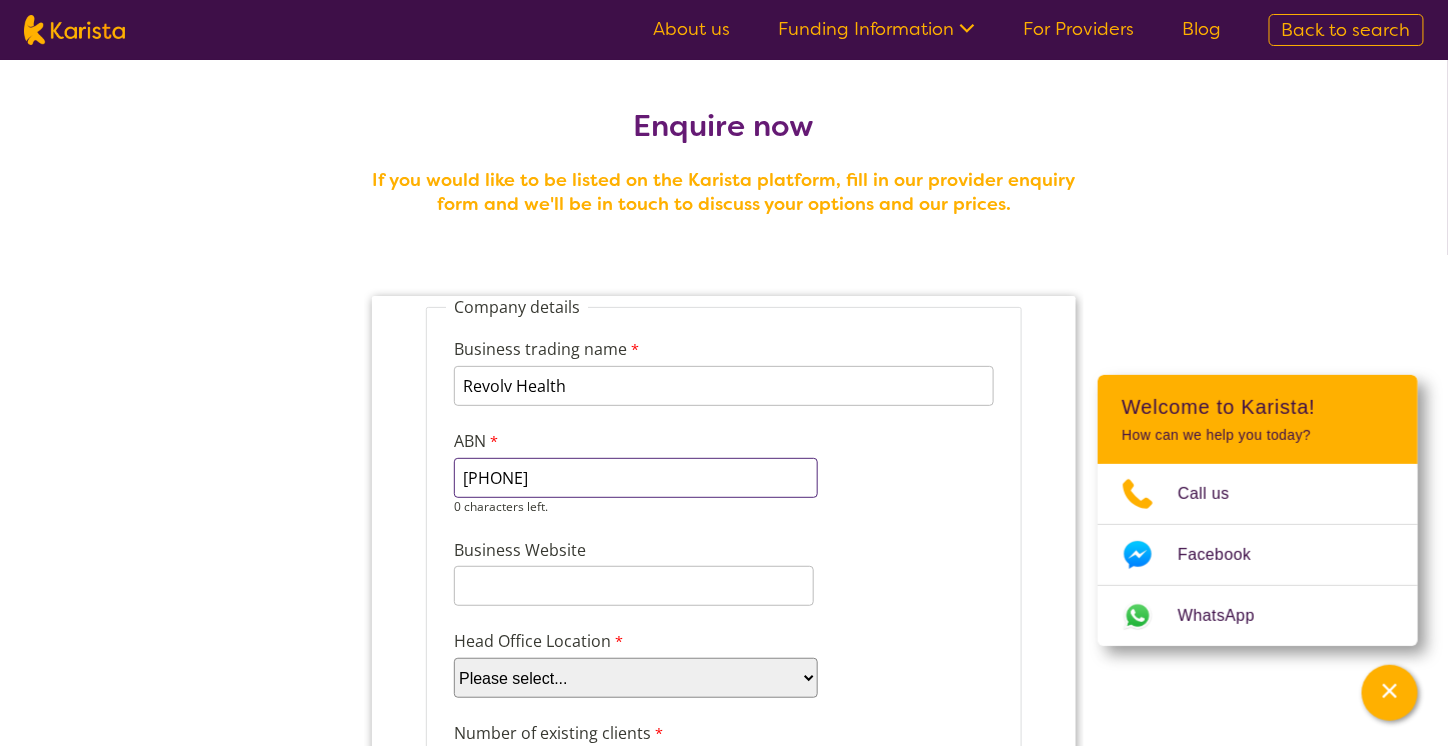 type on "[PHONE]" 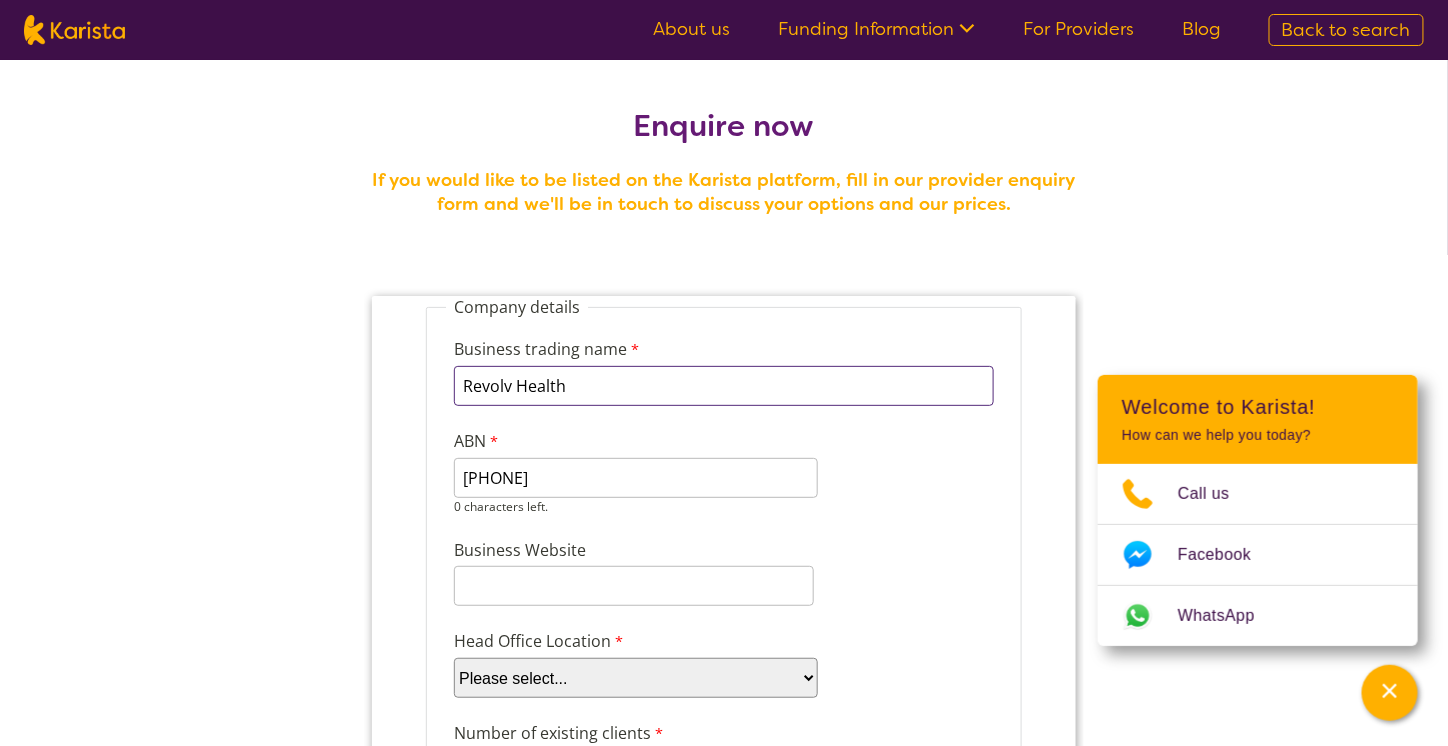 click on "Revolv Health" at bounding box center [723, 385] 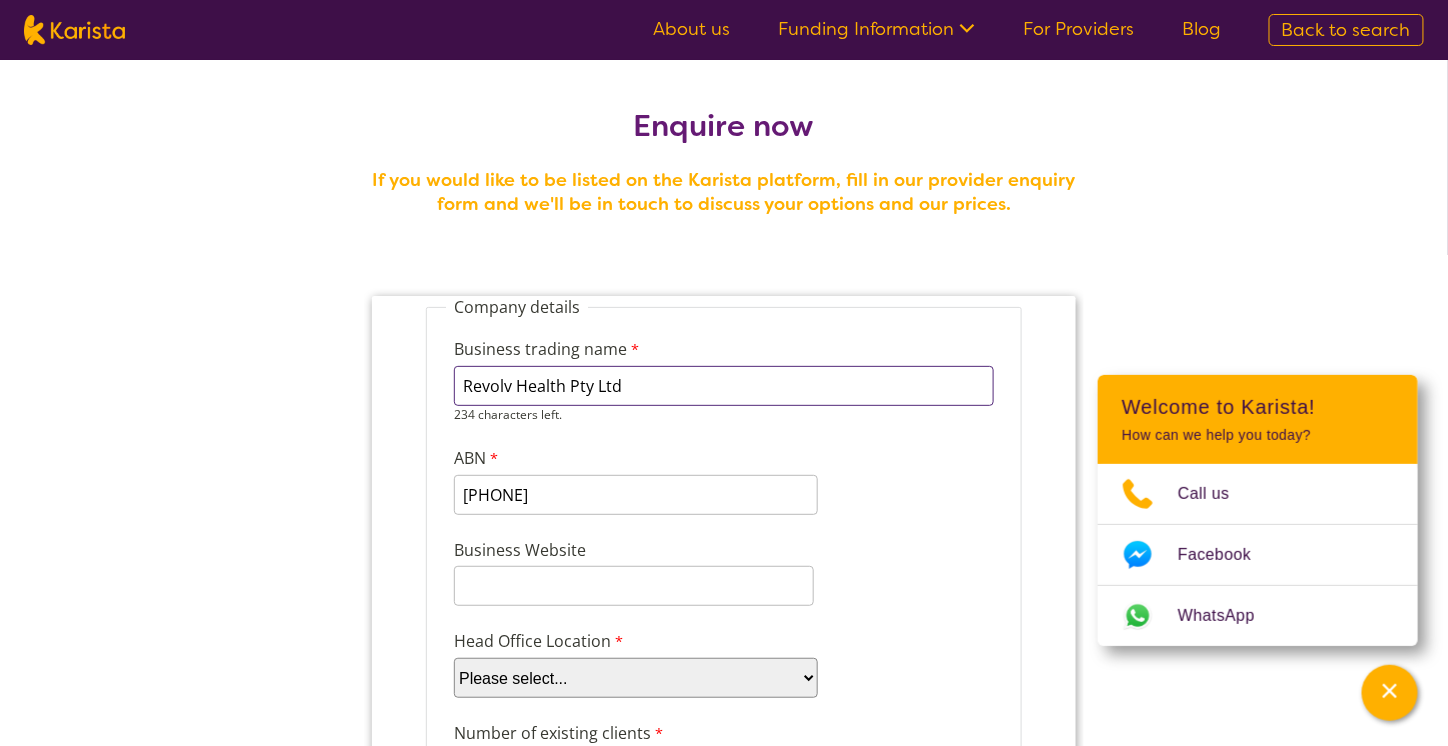 type on "Revolv Health Pty Ltd" 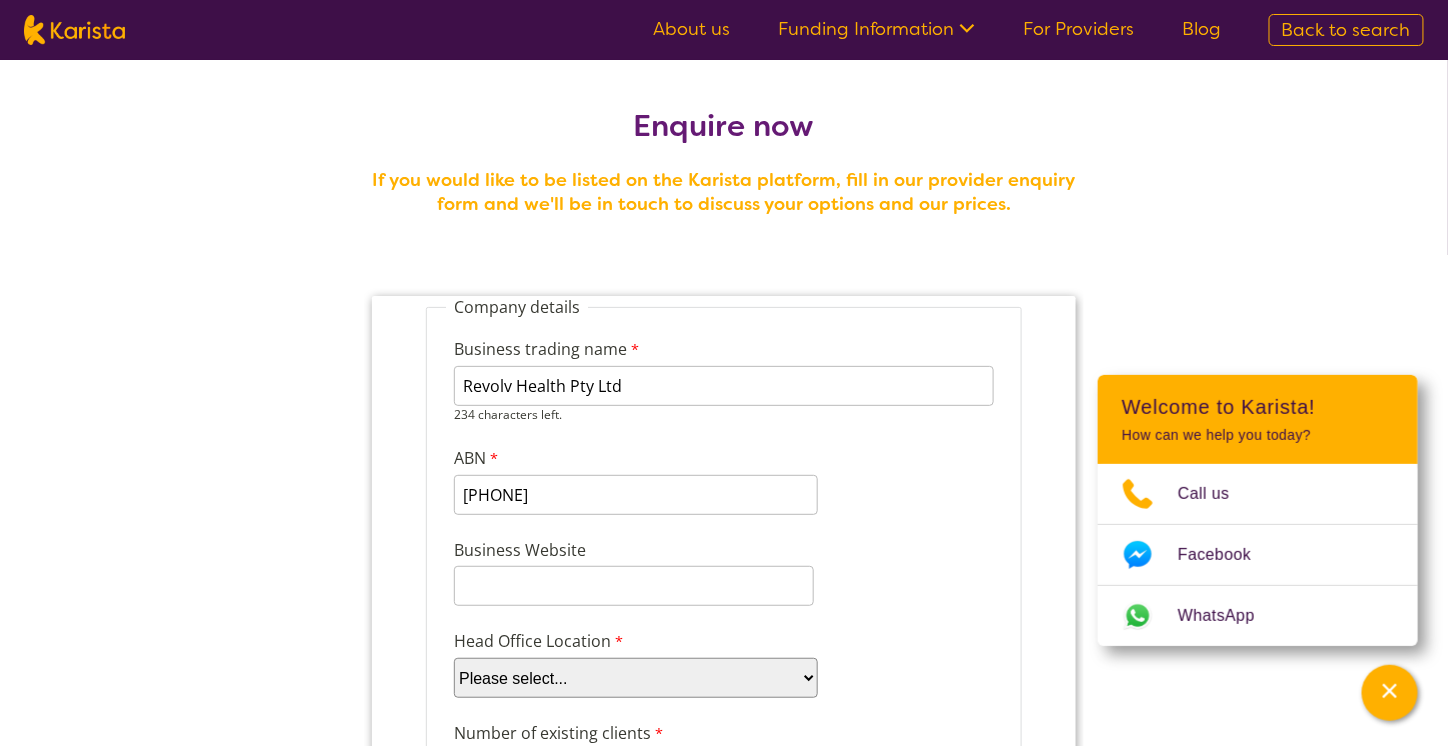 click on "Business trading name Revolv Health Pty Ltd 234 characters left.
ABN [PHONE] 0 characters left." at bounding box center [723, 417] 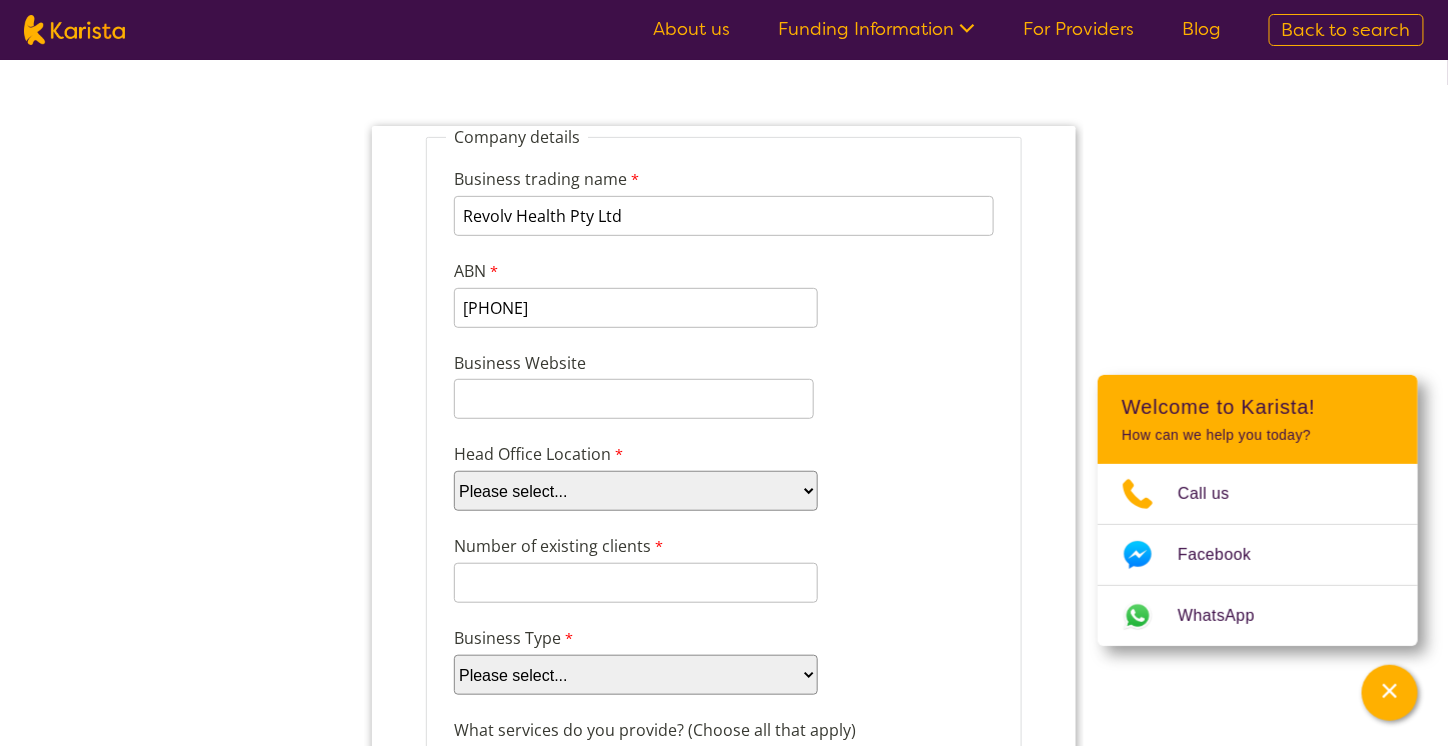 scroll, scrollTop: 200, scrollLeft: 0, axis: vertical 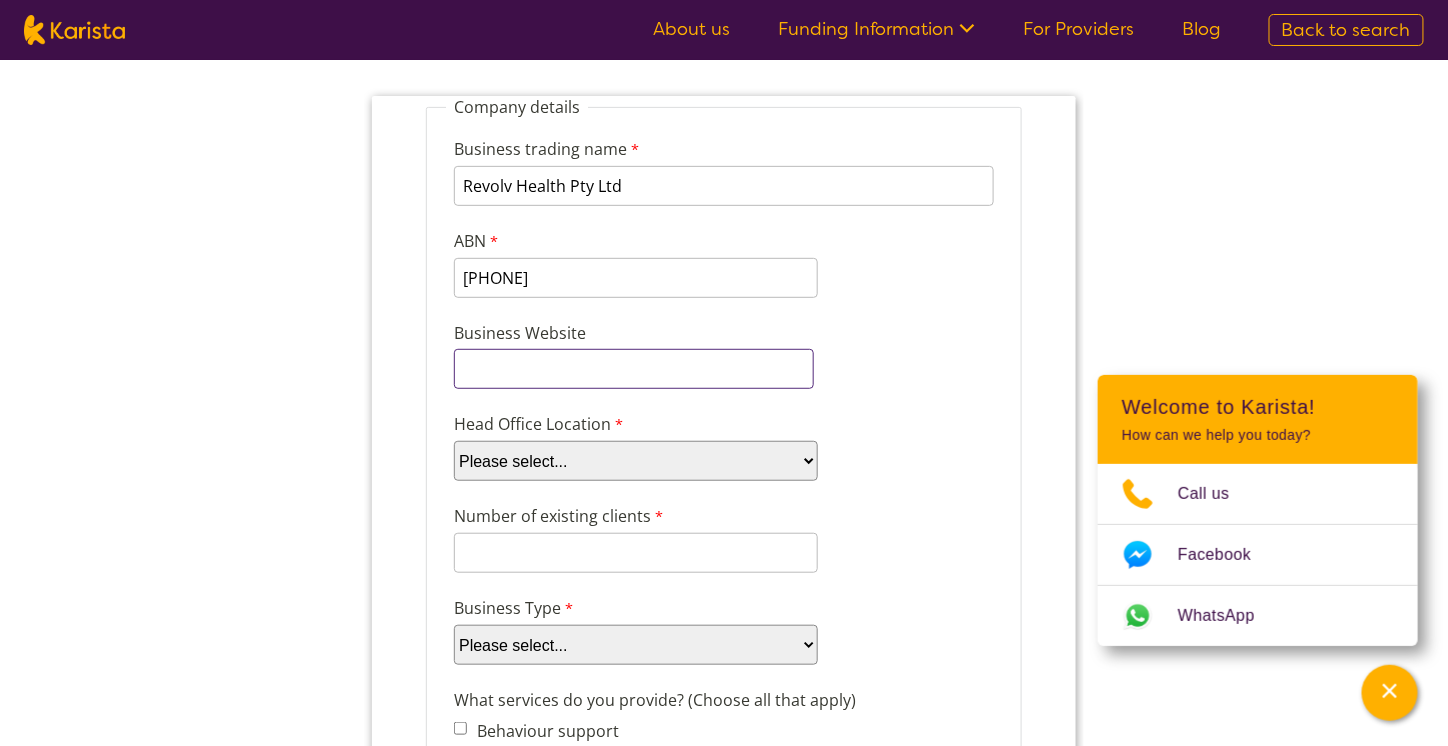 click on "Business Website" at bounding box center [633, 368] 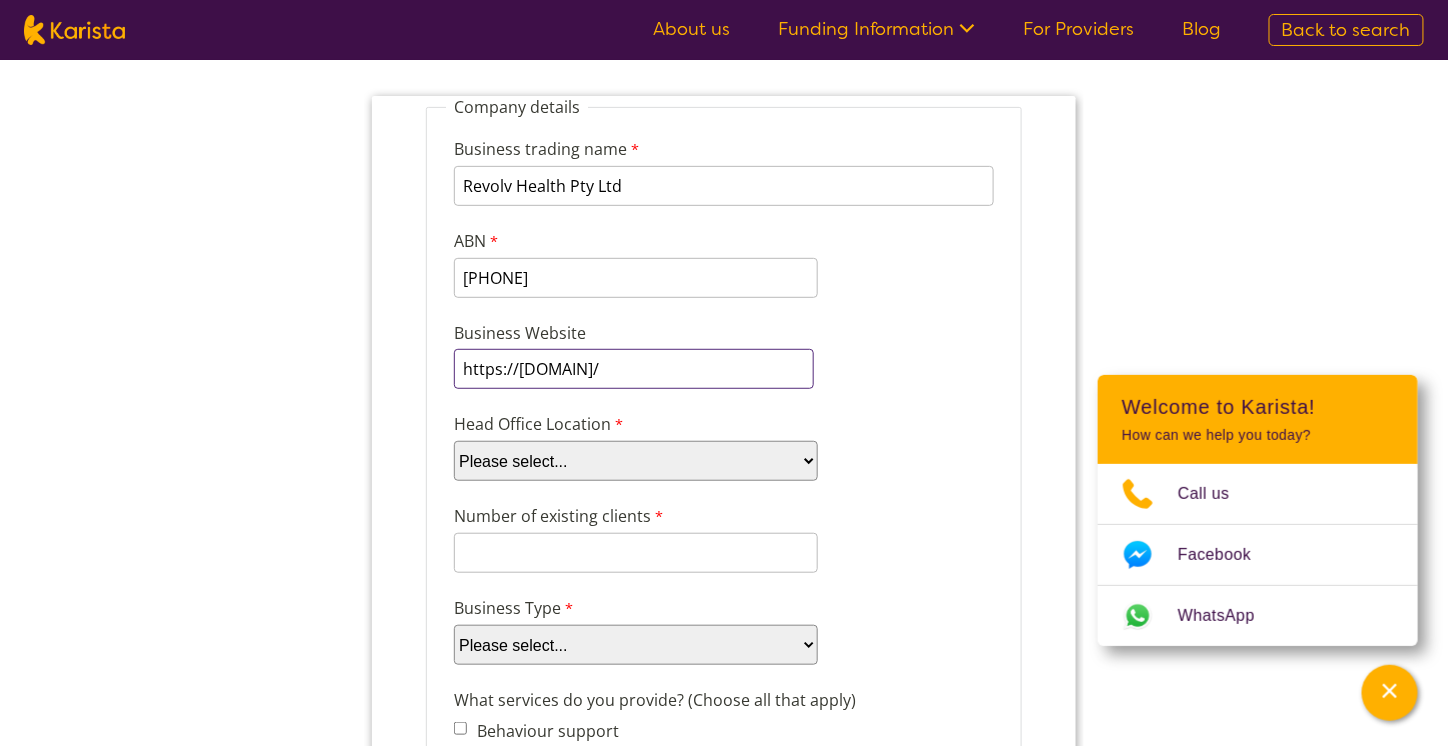 type on "https://[DOMAIN]/" 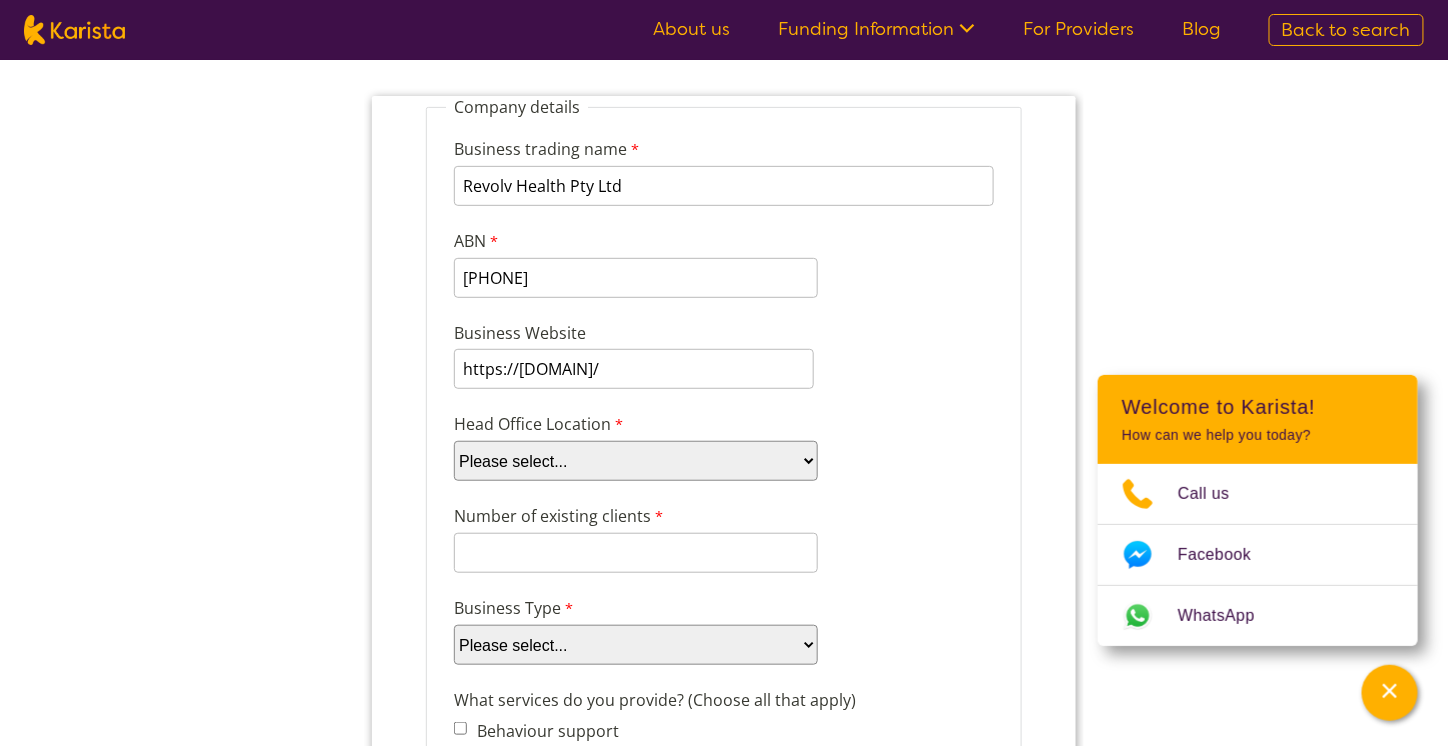 click on "Business Website https://[DOMAIN]/" at bounding box center [723, 354] 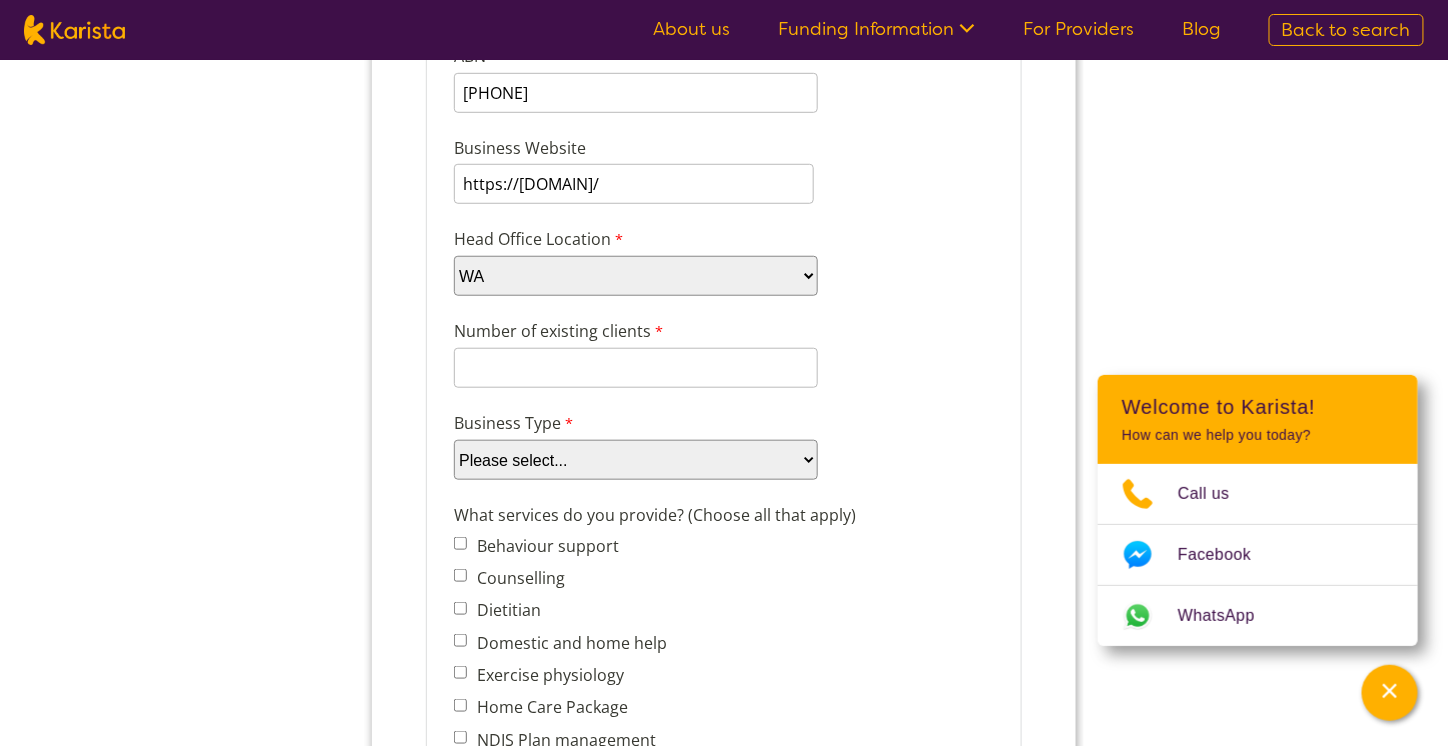 scroll, scrollTop: 400, scrollLeft: 0, axis: vertical 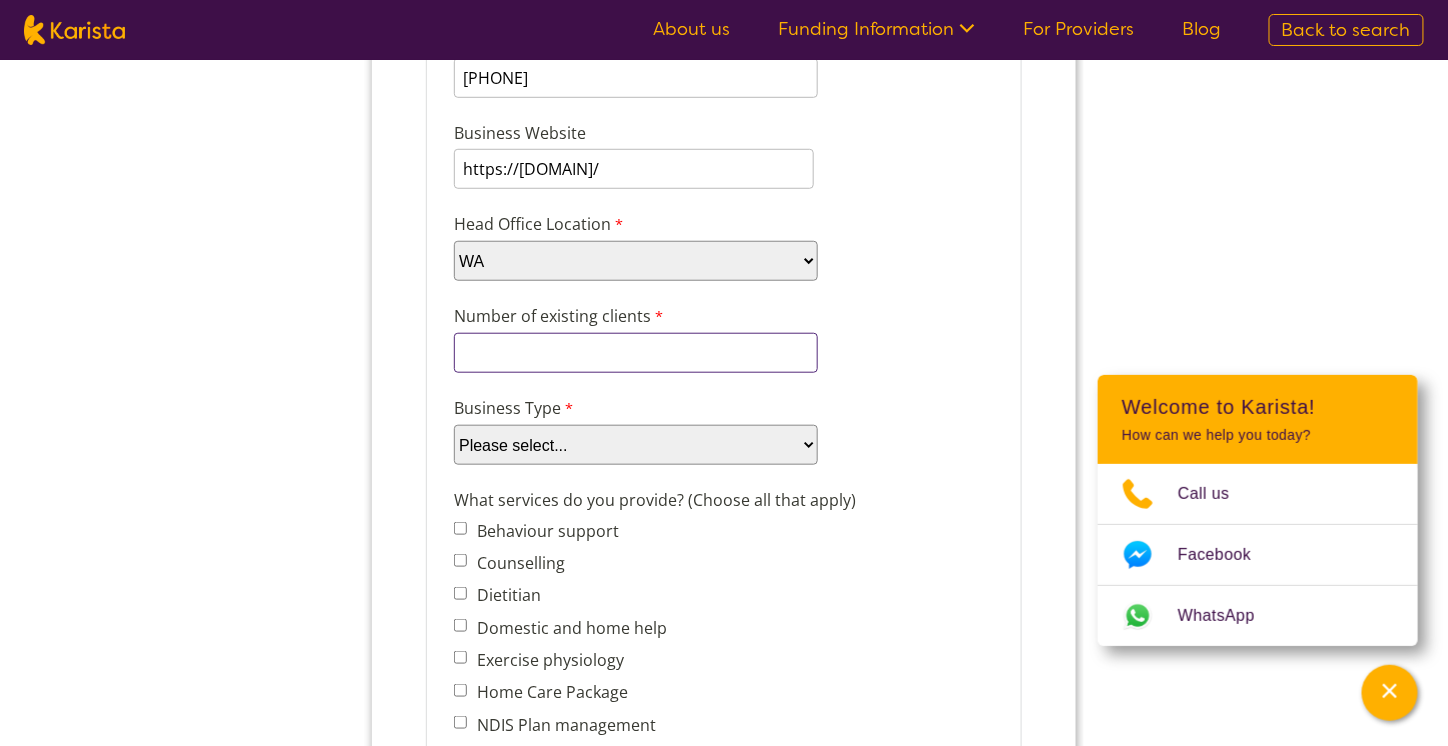 click on "Number of existing clients" at bounding box center [635, 354] 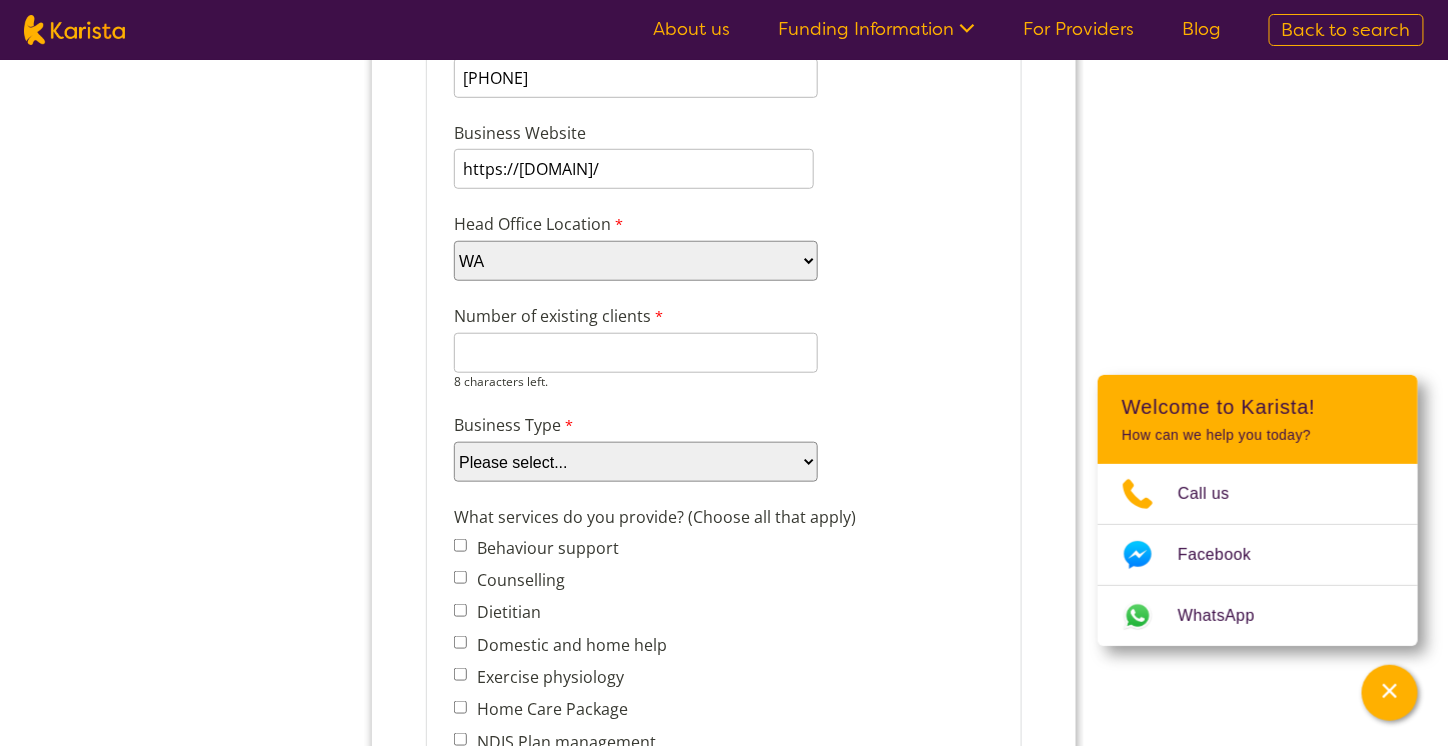click on "Number of existing clients 8 characters left." at bounding box center [723, 348] 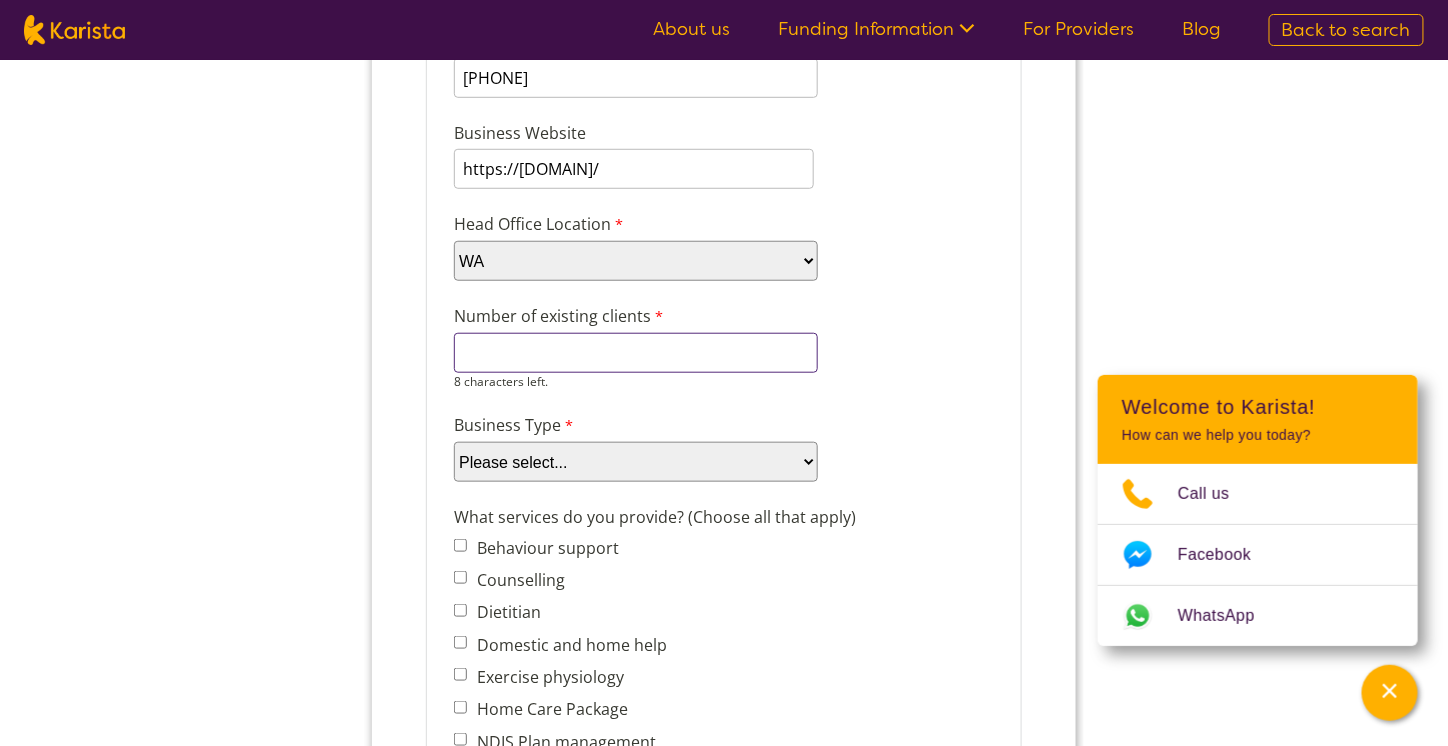 click on "Number of existing clients" at bounding box center [635, 354] 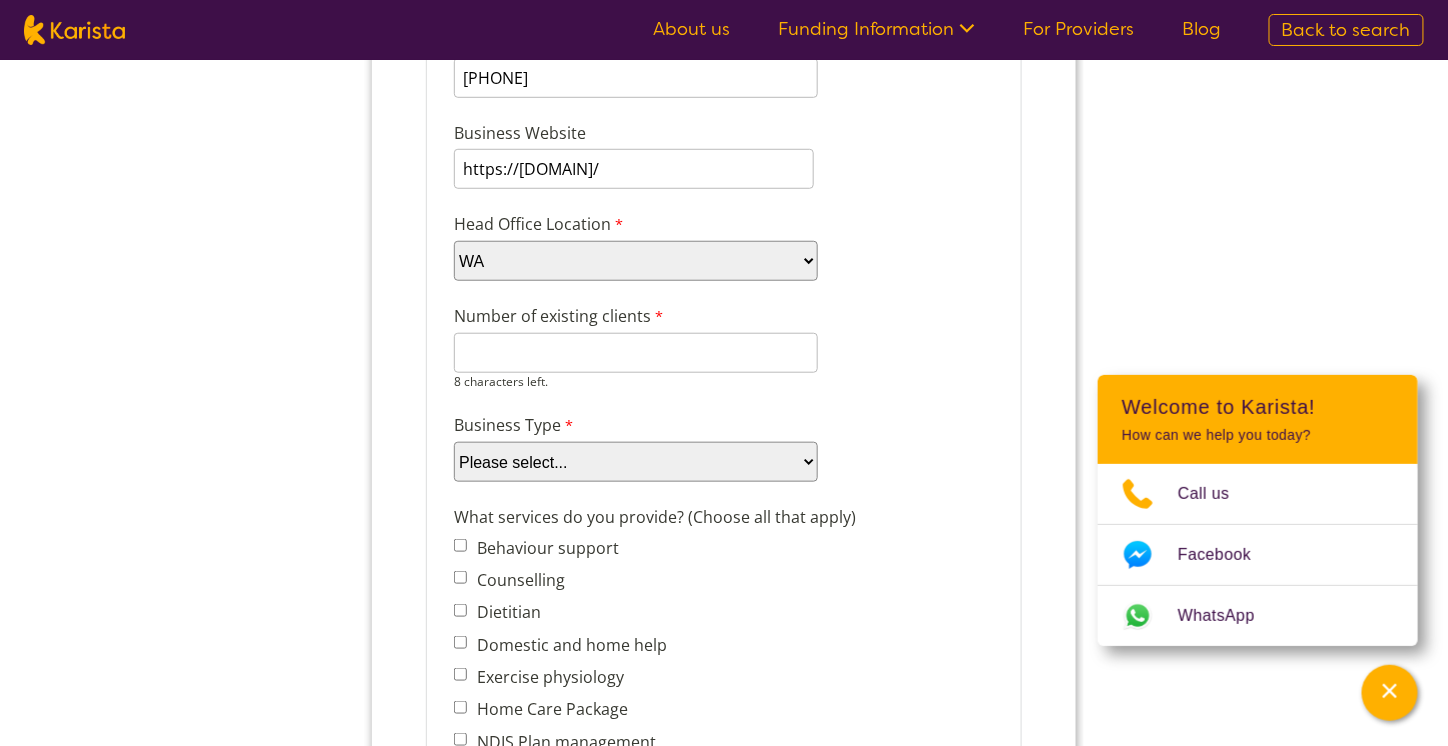 click on "Please select...
Company
Individual/Sole Trader
Other (please specify)" at bounding box center (635, 463) 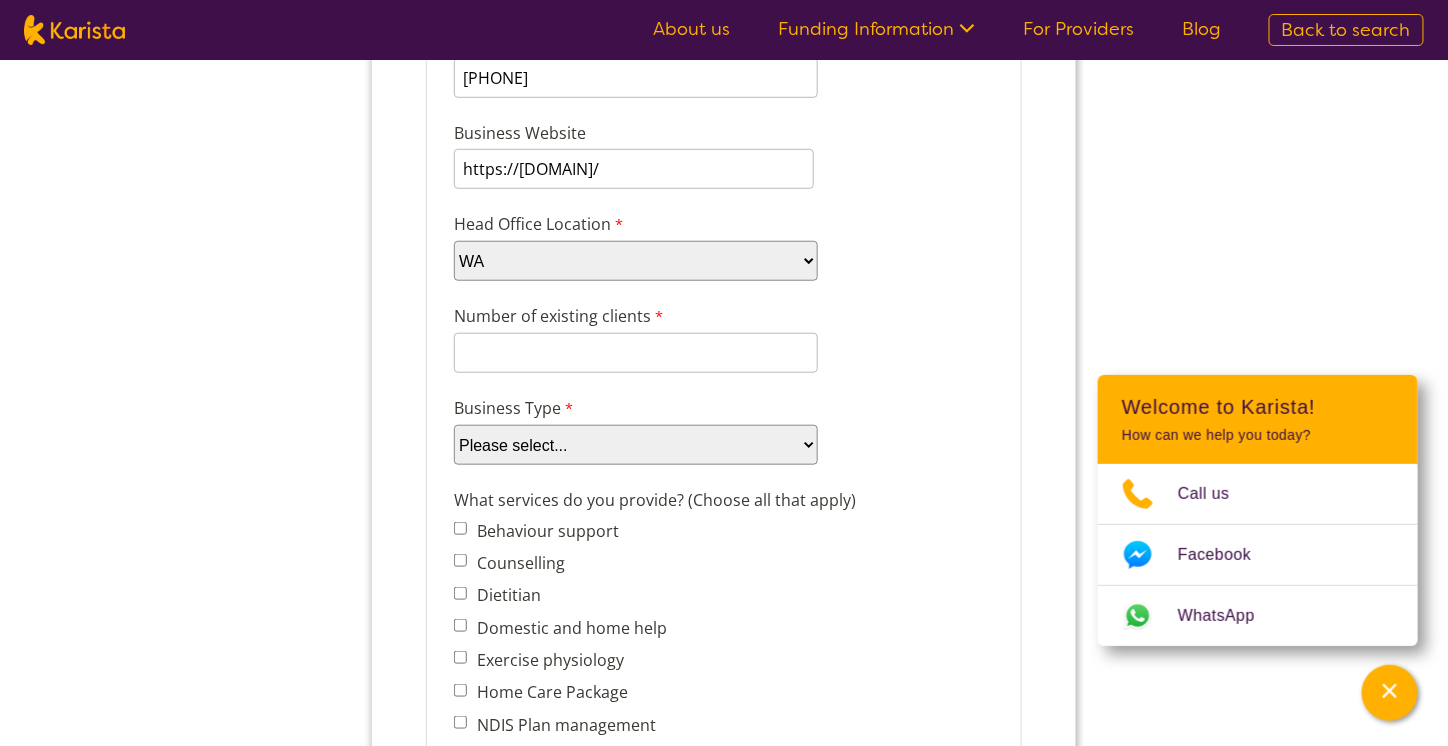 select on "tfa_87" 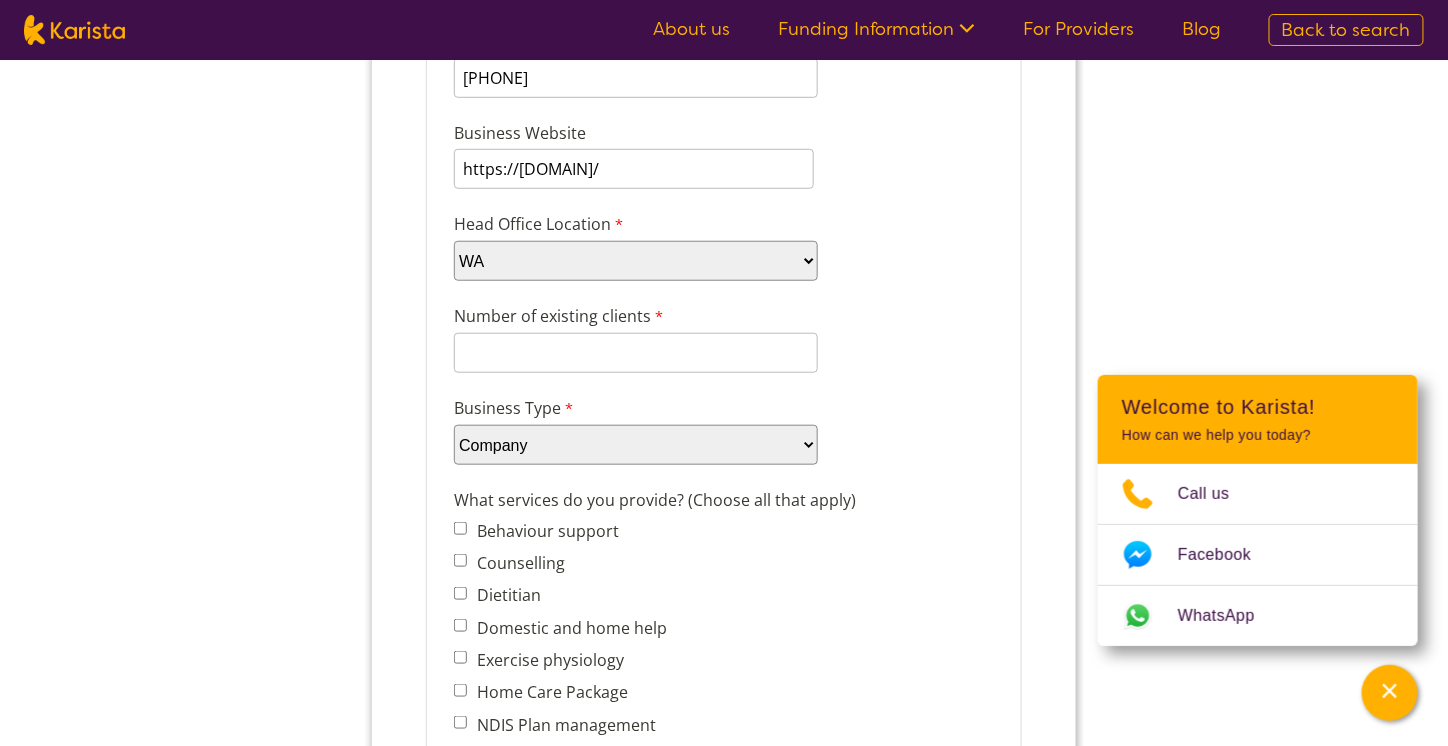 click on "Please select...
Company
Individual/Sole Trader
Other (please specify)" at bounding box center (635, 446) 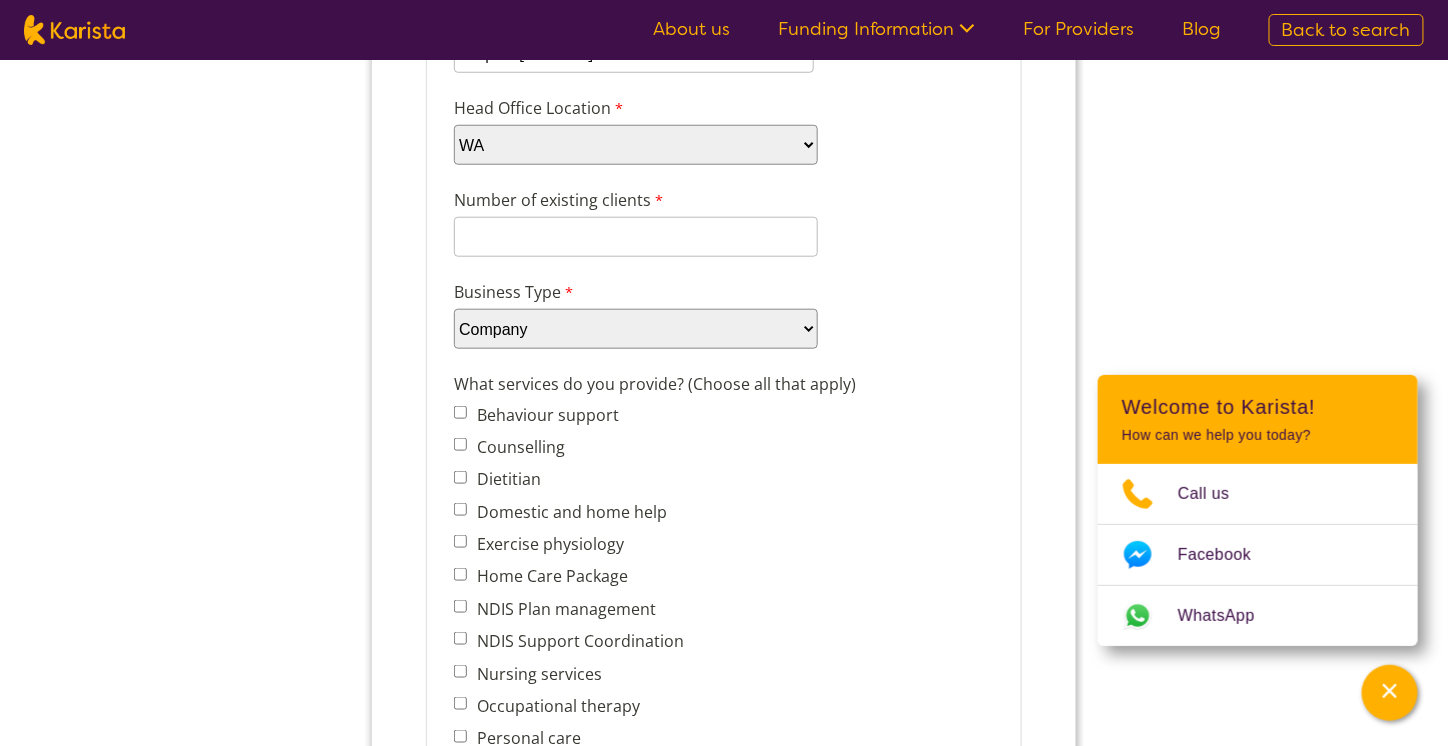 scroll, scrollTop: 600, scrollLeft: 0, axis: vertical 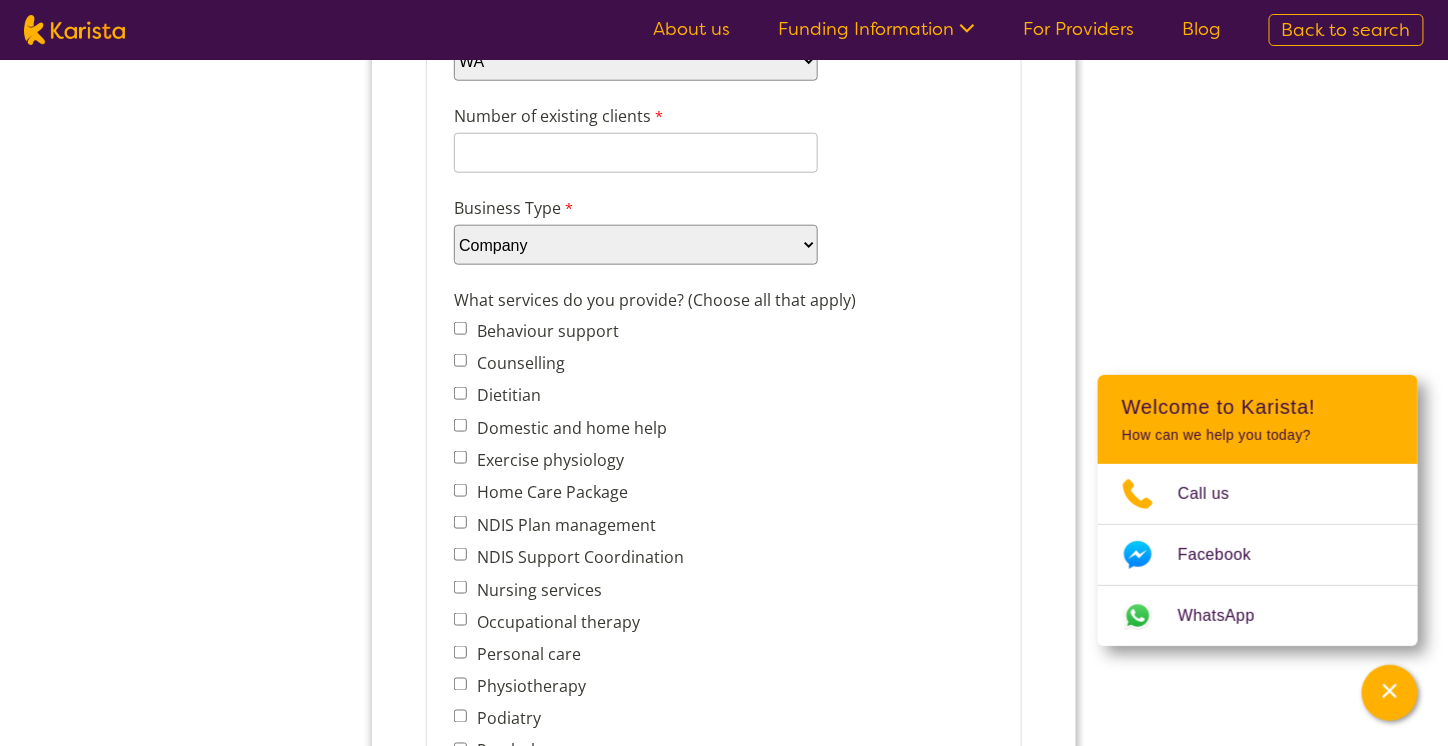 click on "Exercise physiology" at bounding box center [459, 458] 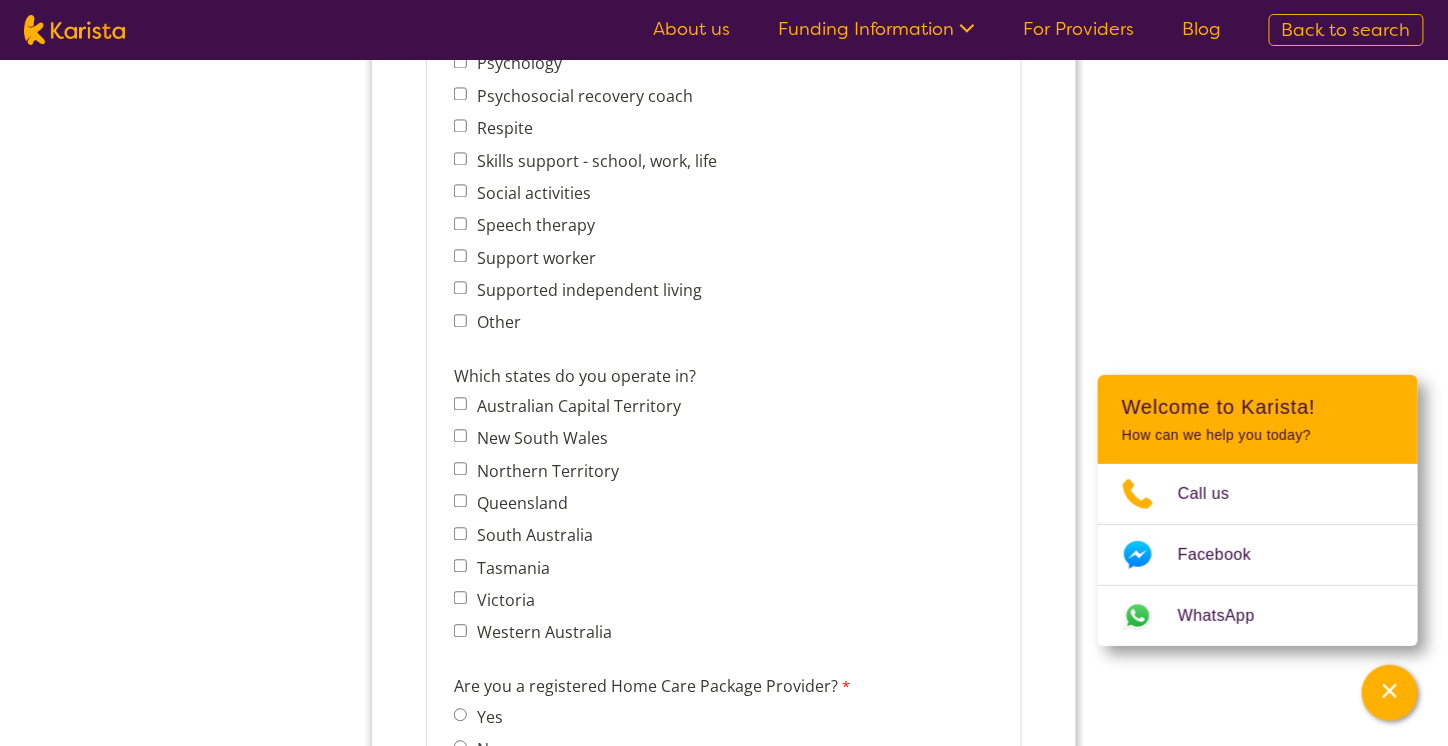 scroll, scrollTop: 1300, scrollLeft: 0, axis: vertical 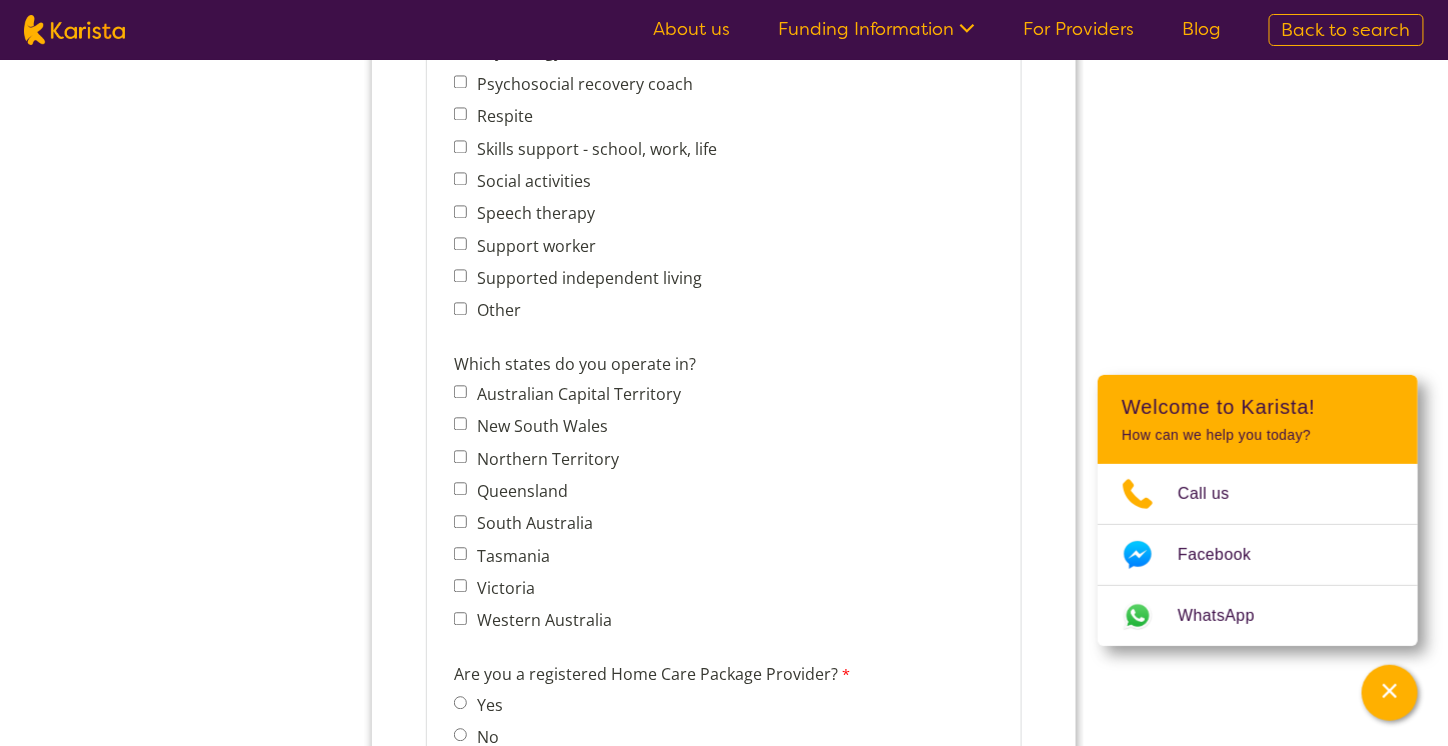 click on "Western Australia" at bounding box center [572, 621] 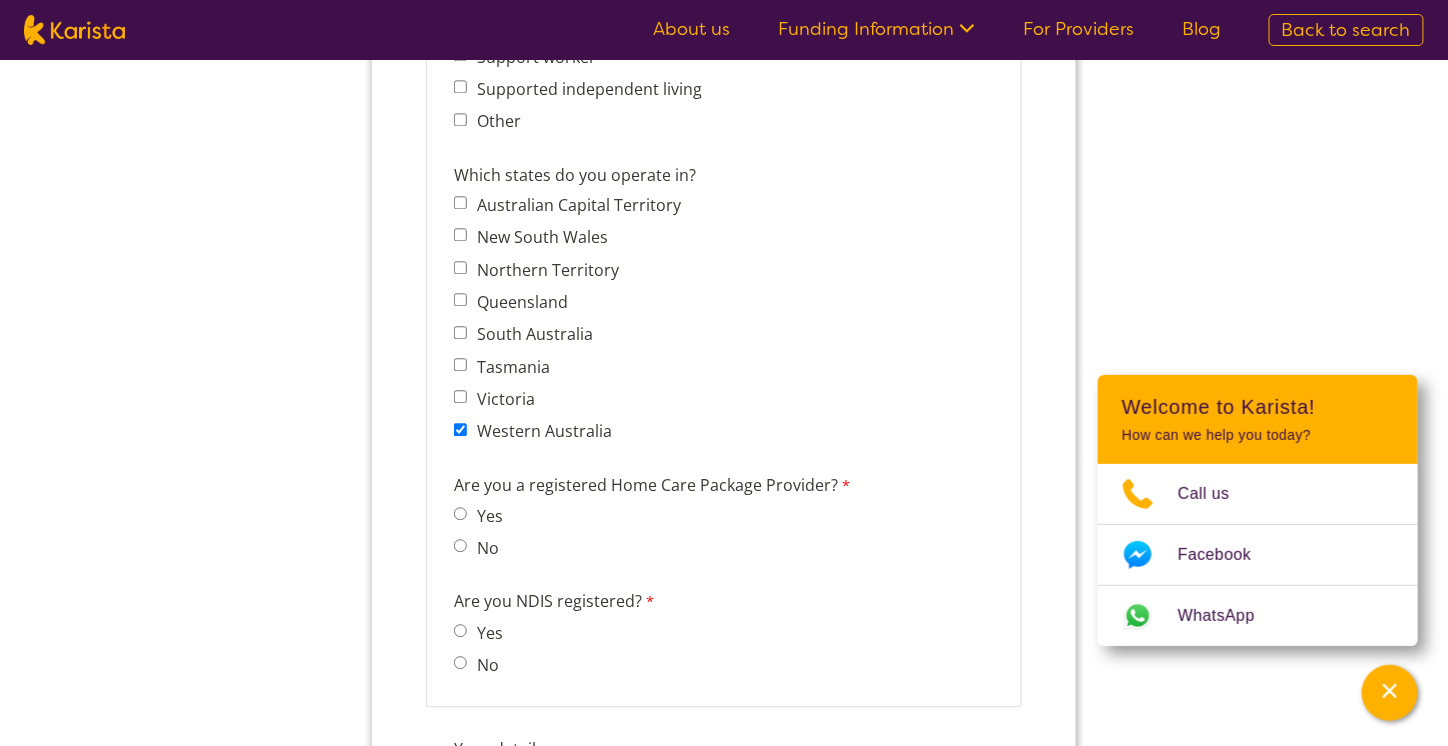 scroll, scrollTop: 1500, scrollLeft: 0, axis: vertical 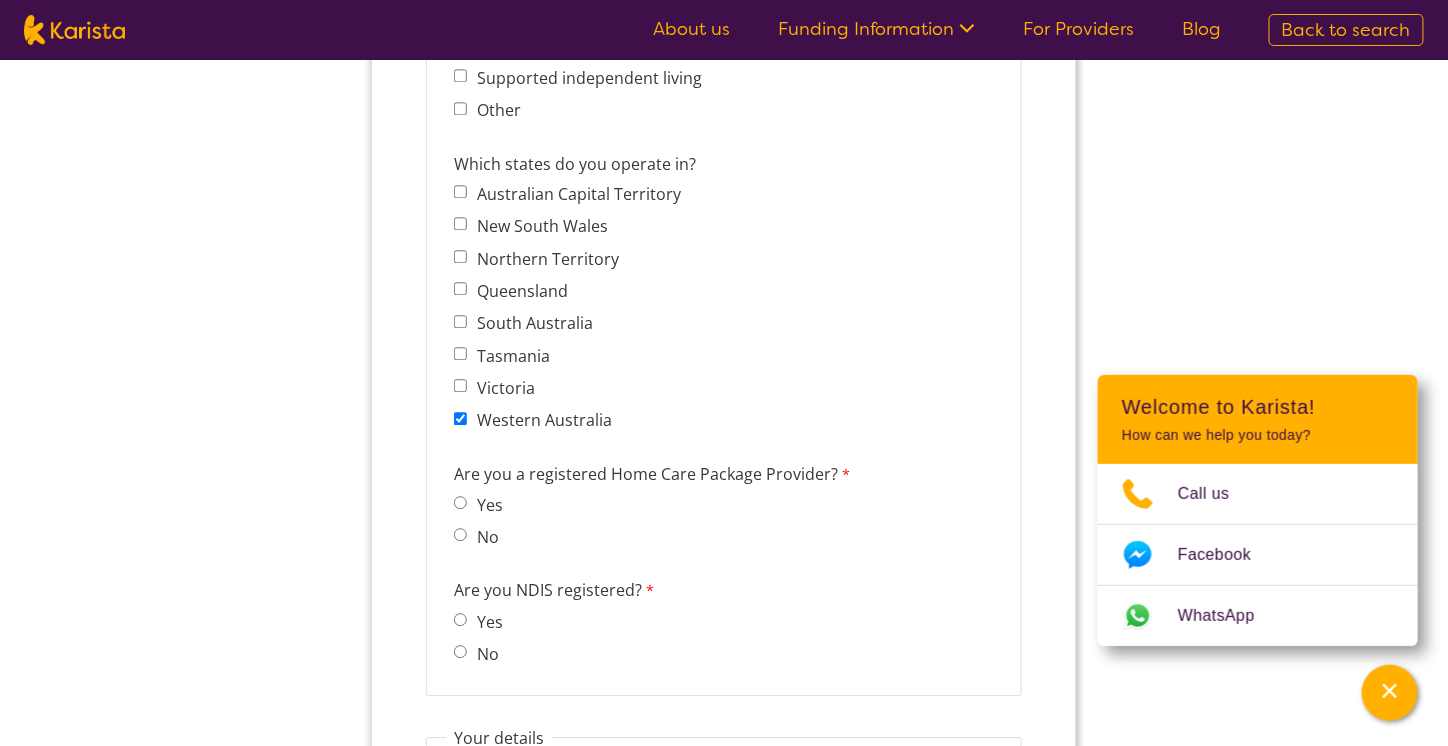 click on "No" at bounding box center (459, 652) 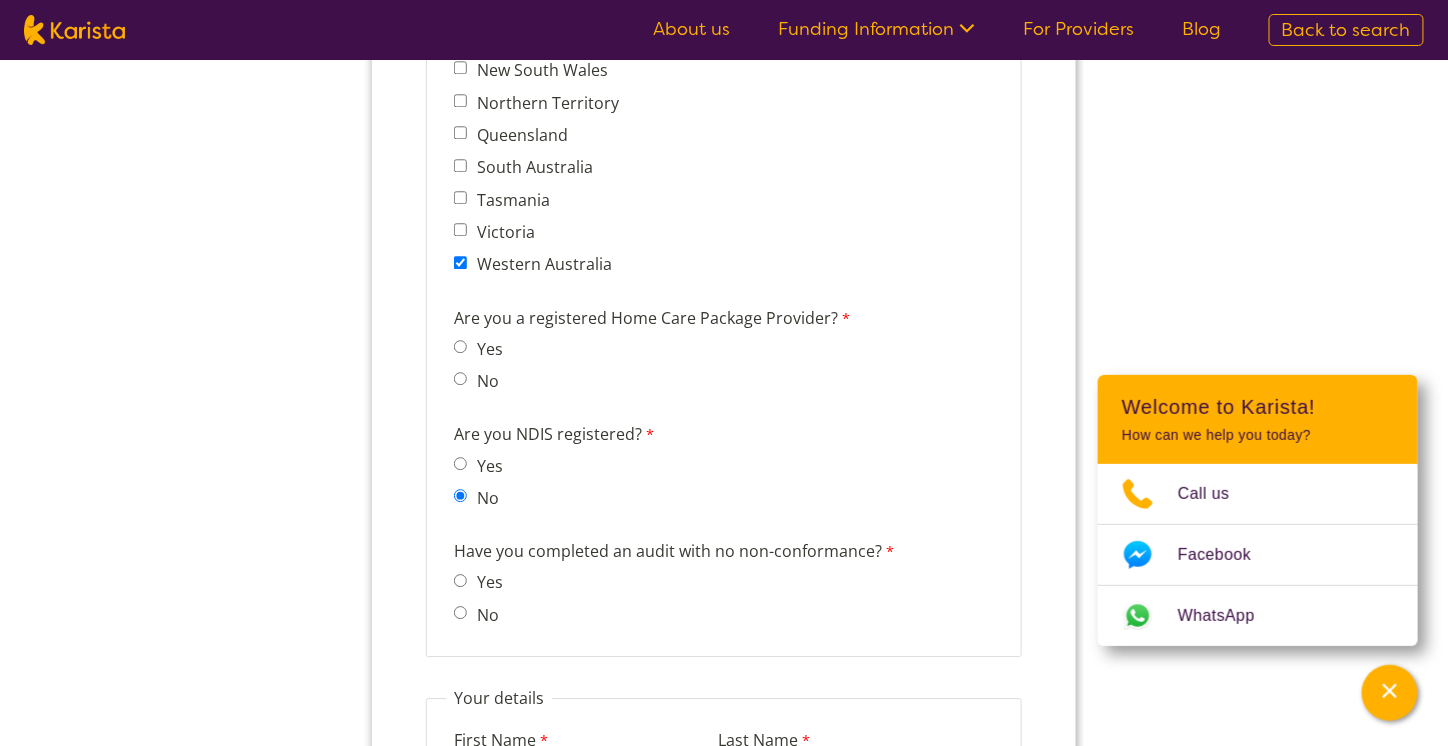 scroll, scrollTop: 1700, scrollLeft: 0, axis: vertical 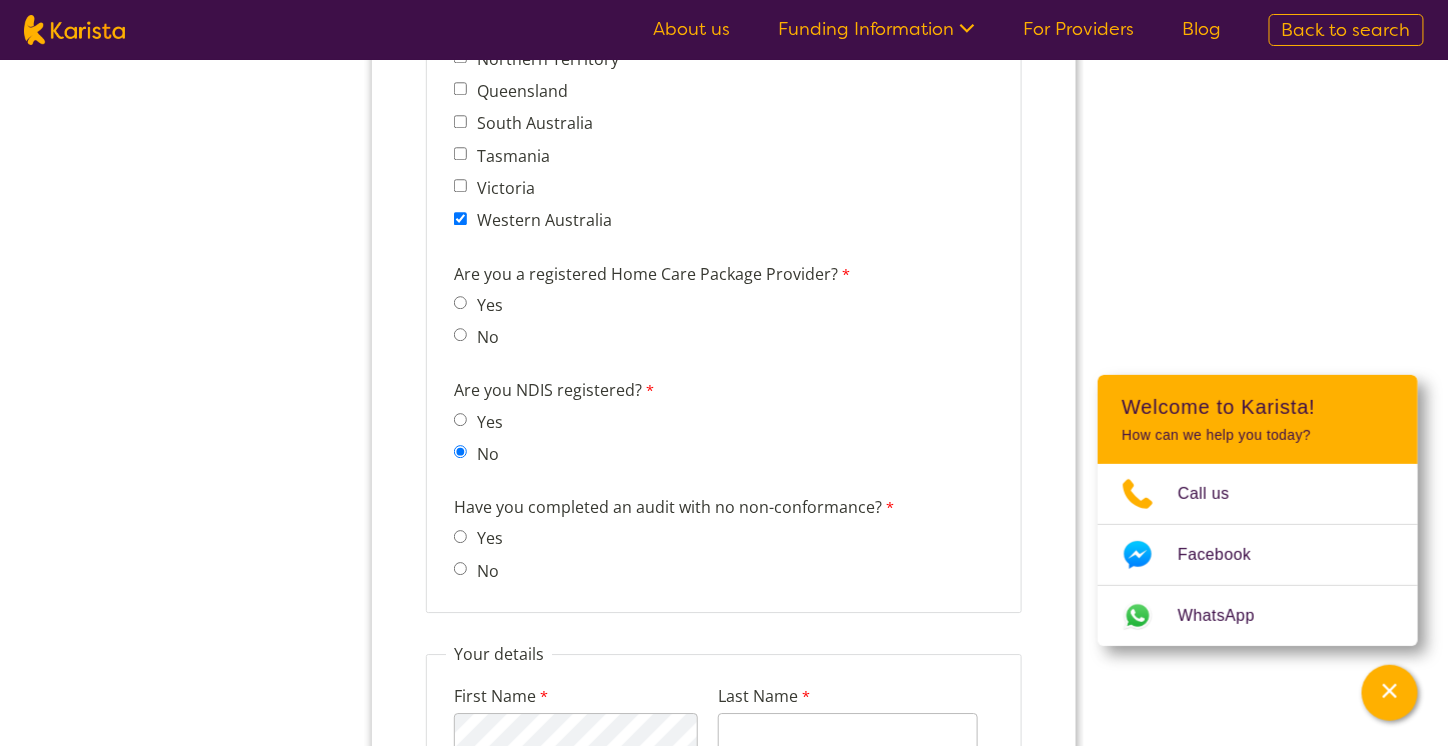 click on "No" at bounding box center [459, 569] 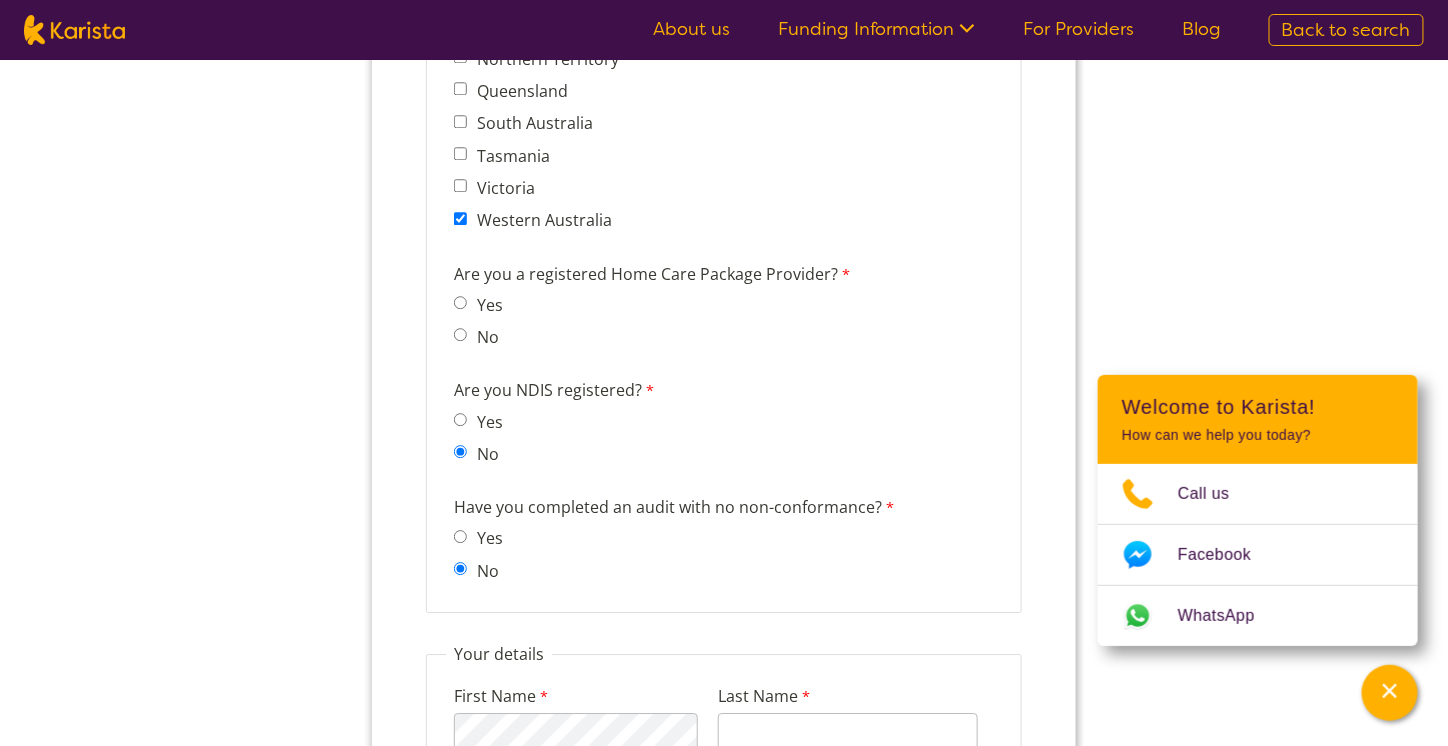 click on "No" at bounding box center (459, 335) 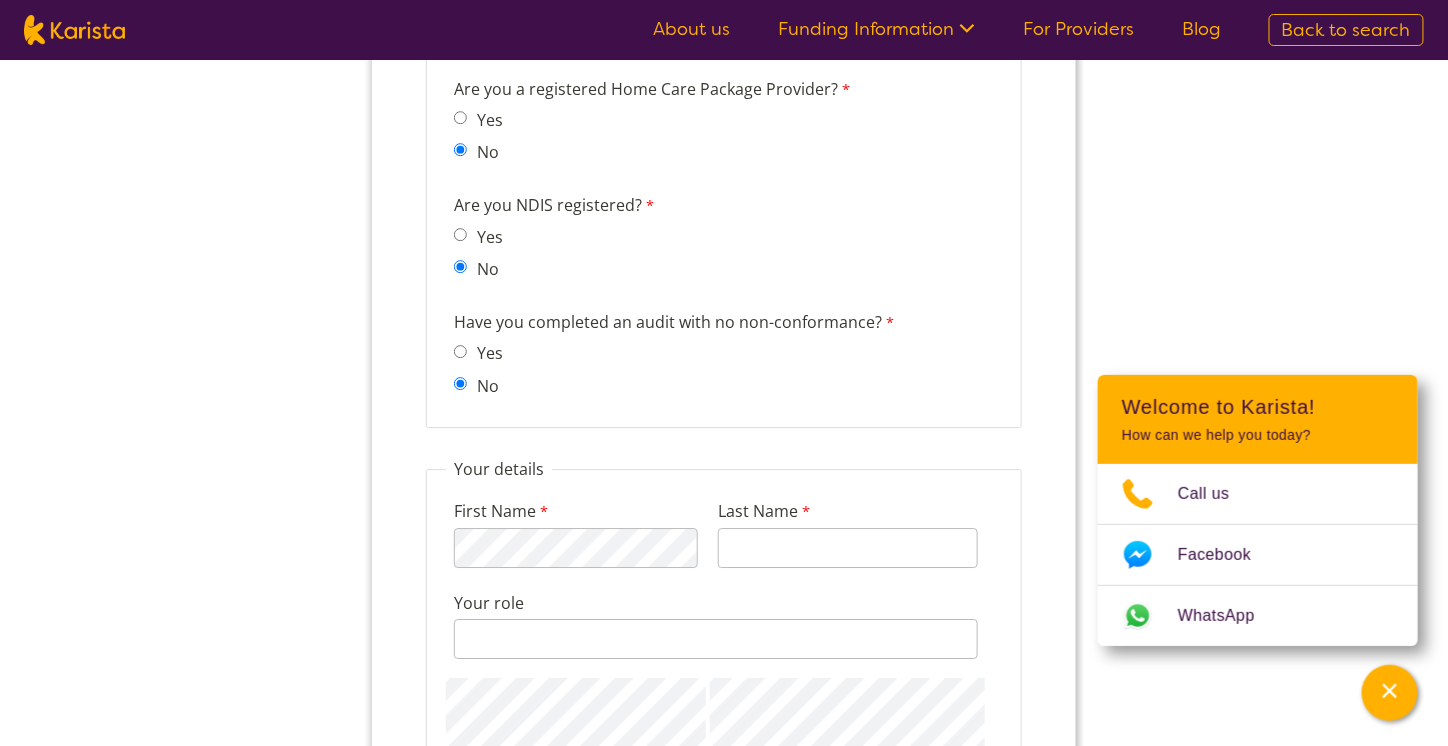 scroll, scrollTop: 2000, scrollLeft: 0, axis: vertical 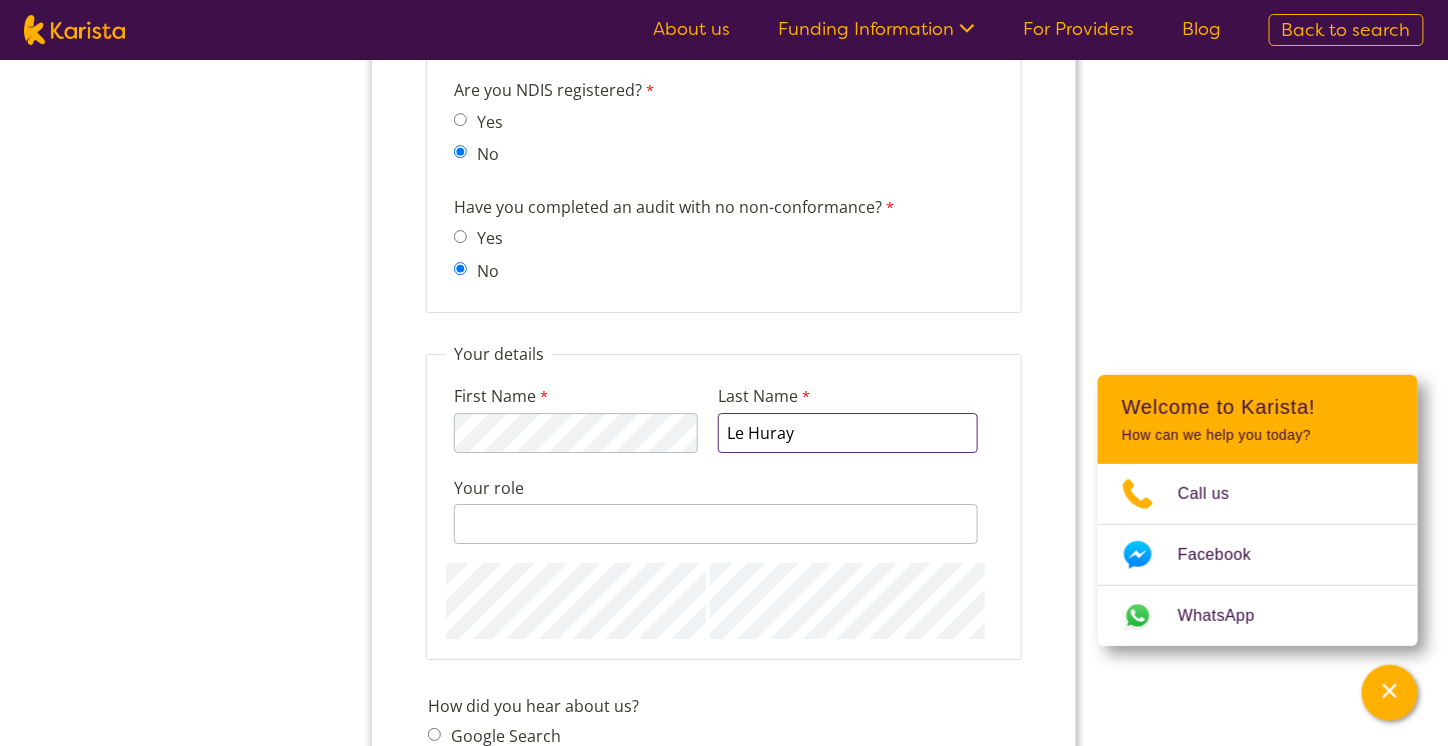 type on "Le Huray" 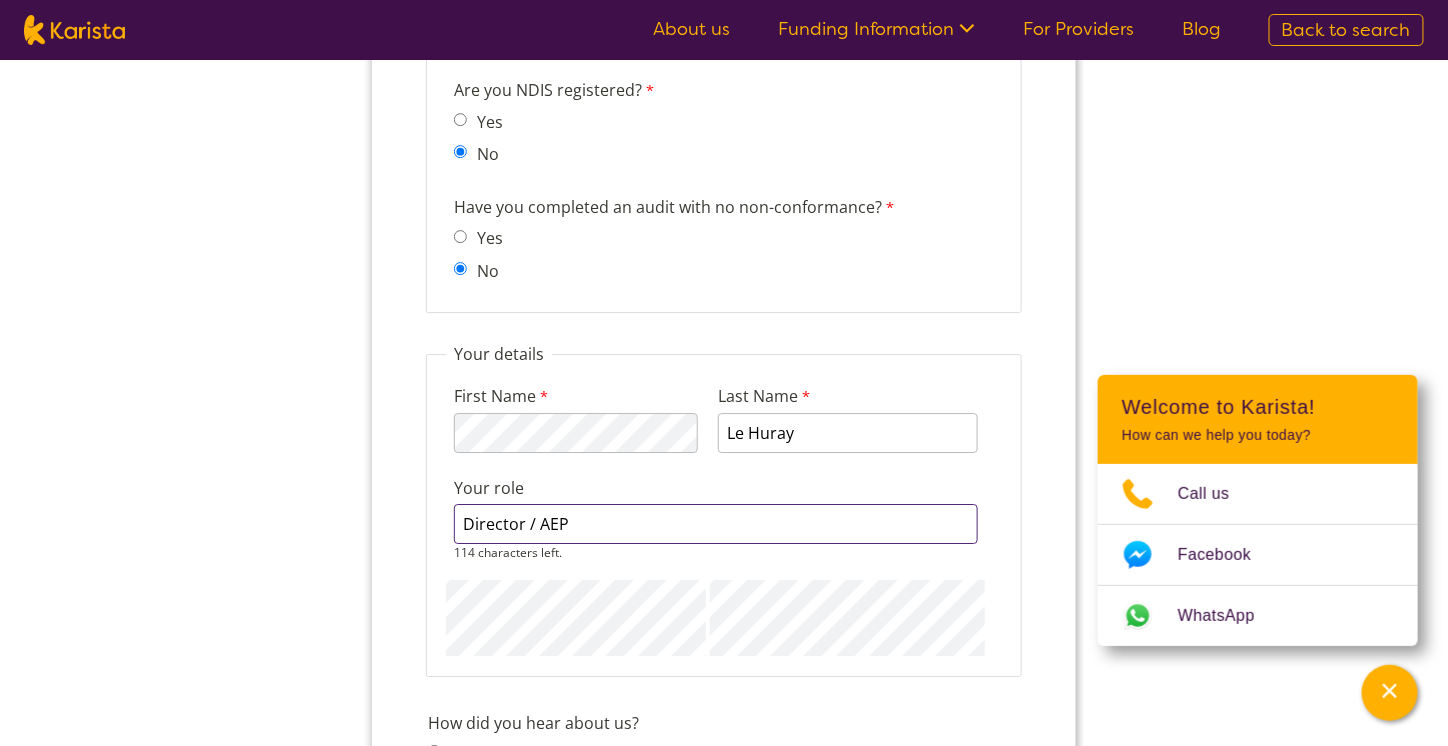 type on "Director / AEP" 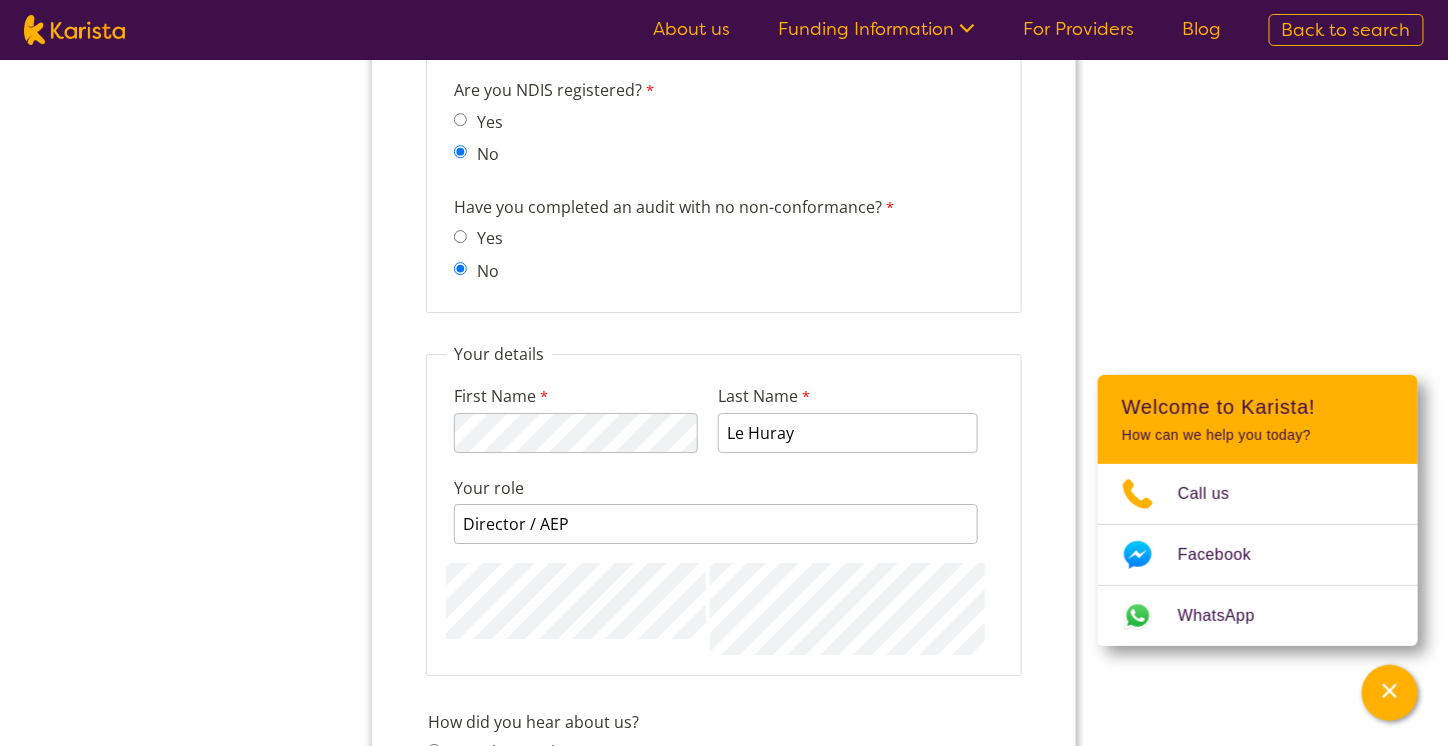 click on "Your details
First Name 114 characters left.
Last Name Le Huray
Your role Director / AEP 114 characters left." at bounding box center (723, 510) 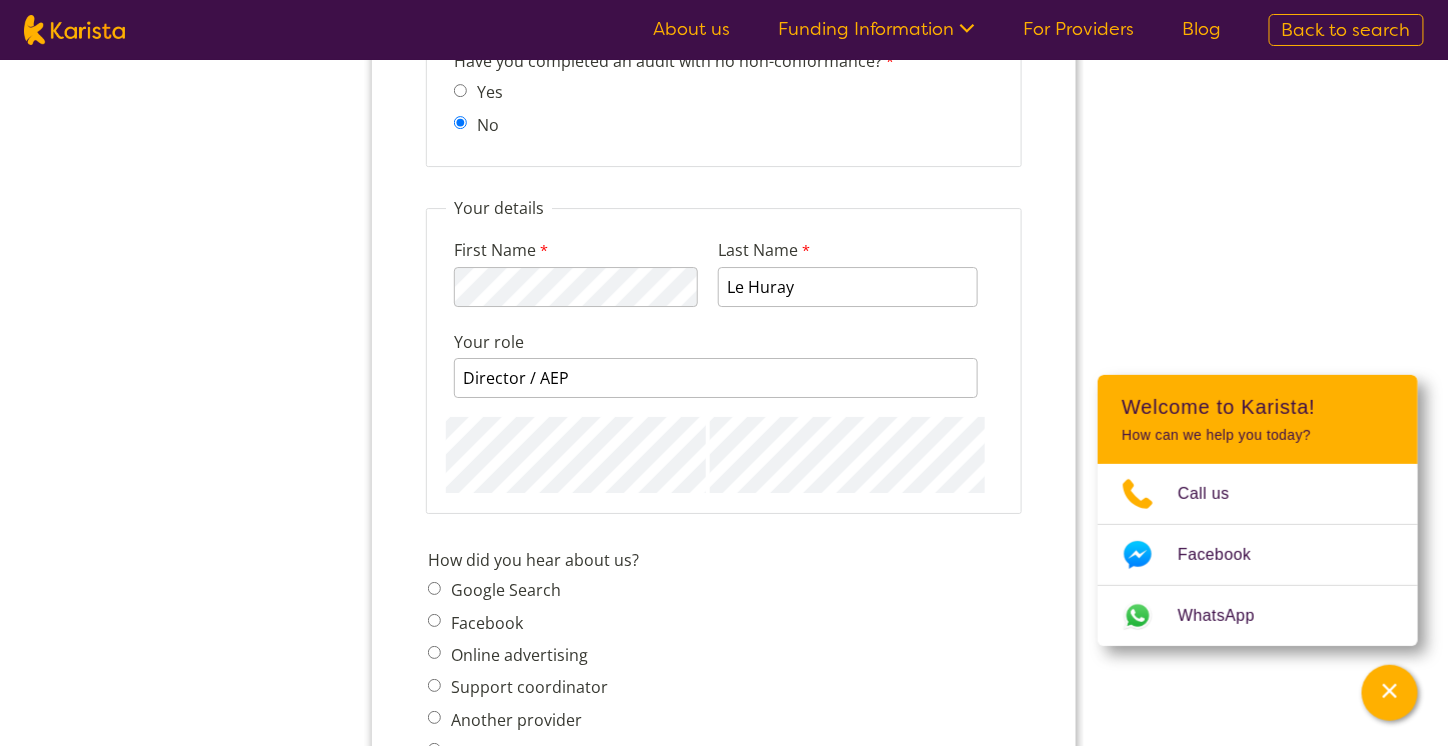 scroll, scrollTop: 2200, scrollLeft: 0, axis: vertical 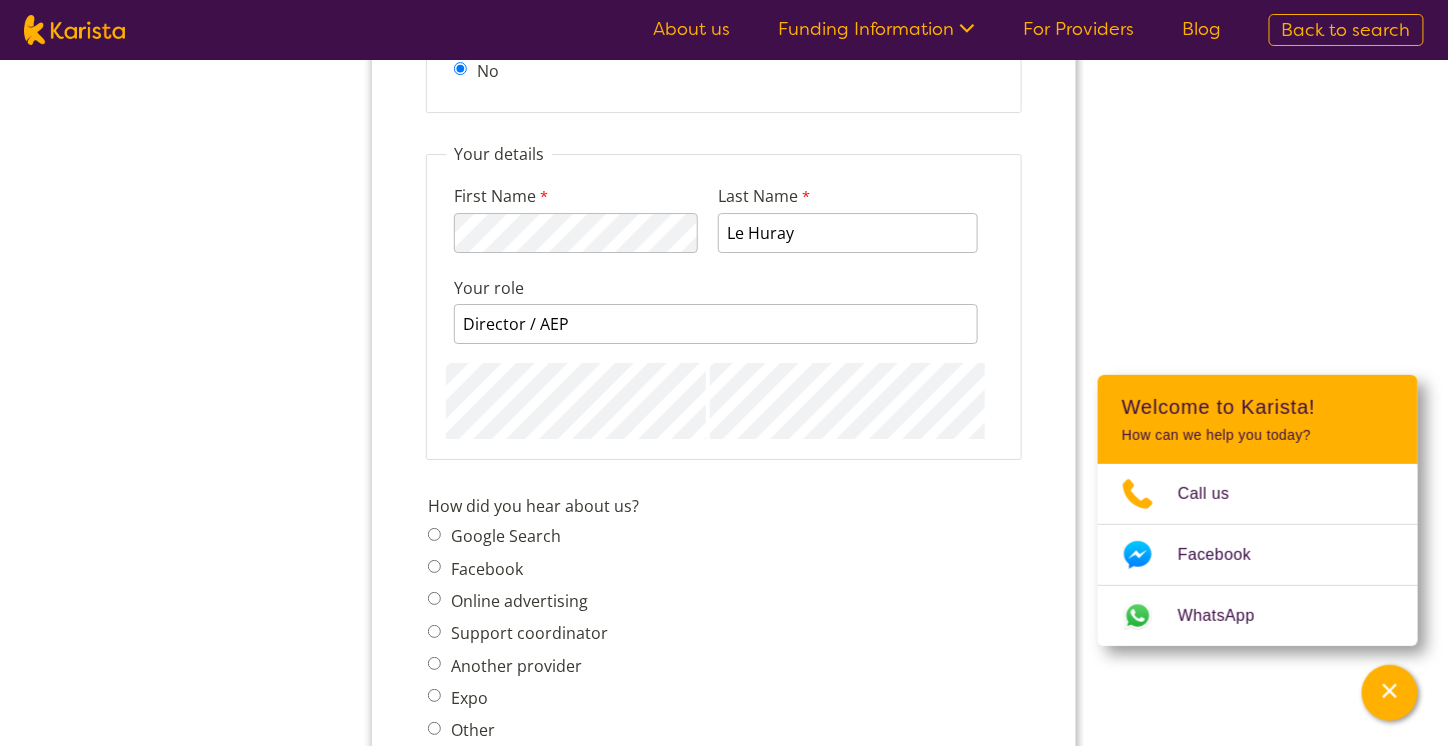 click on "Google Search" at bounding box center [433, 535] 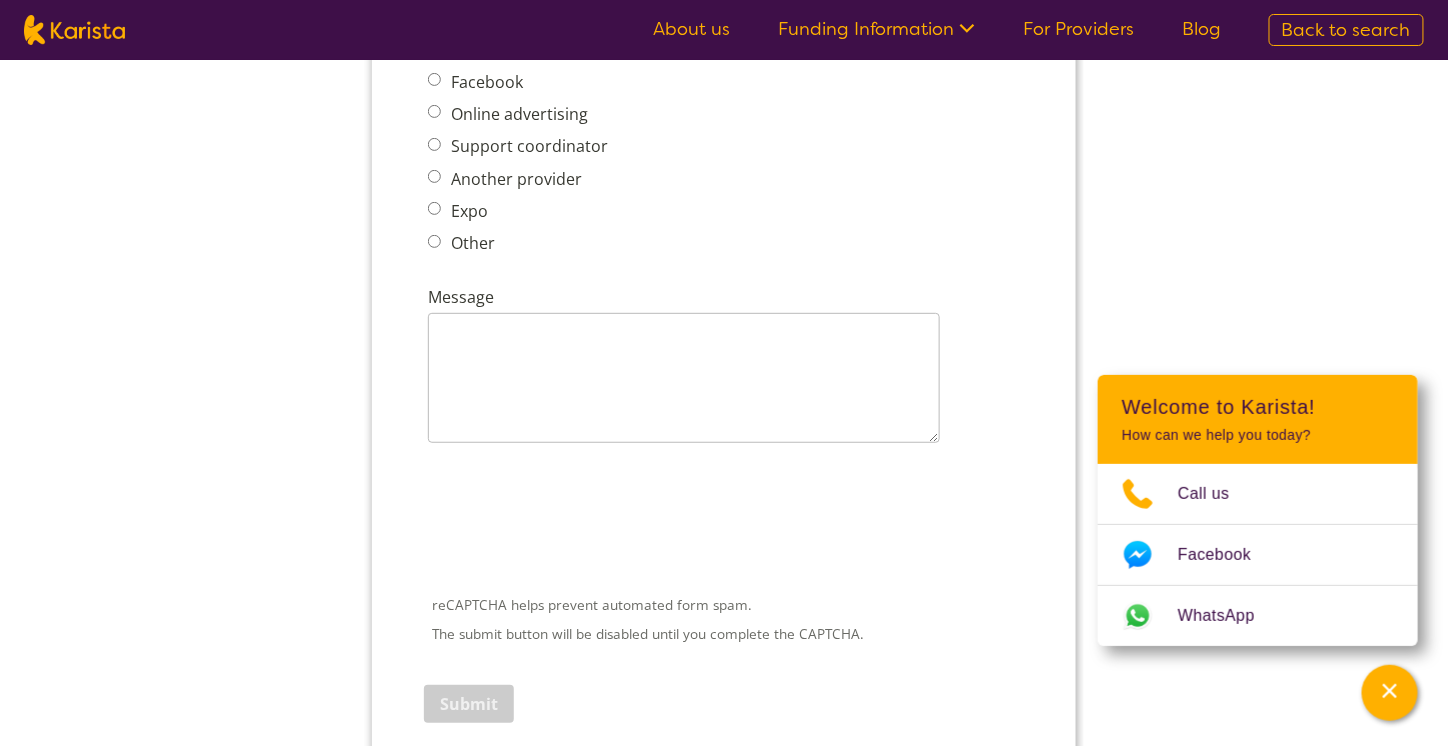 scroll, scrollTop: 2700, scrollLeft: 0, axis: vertical 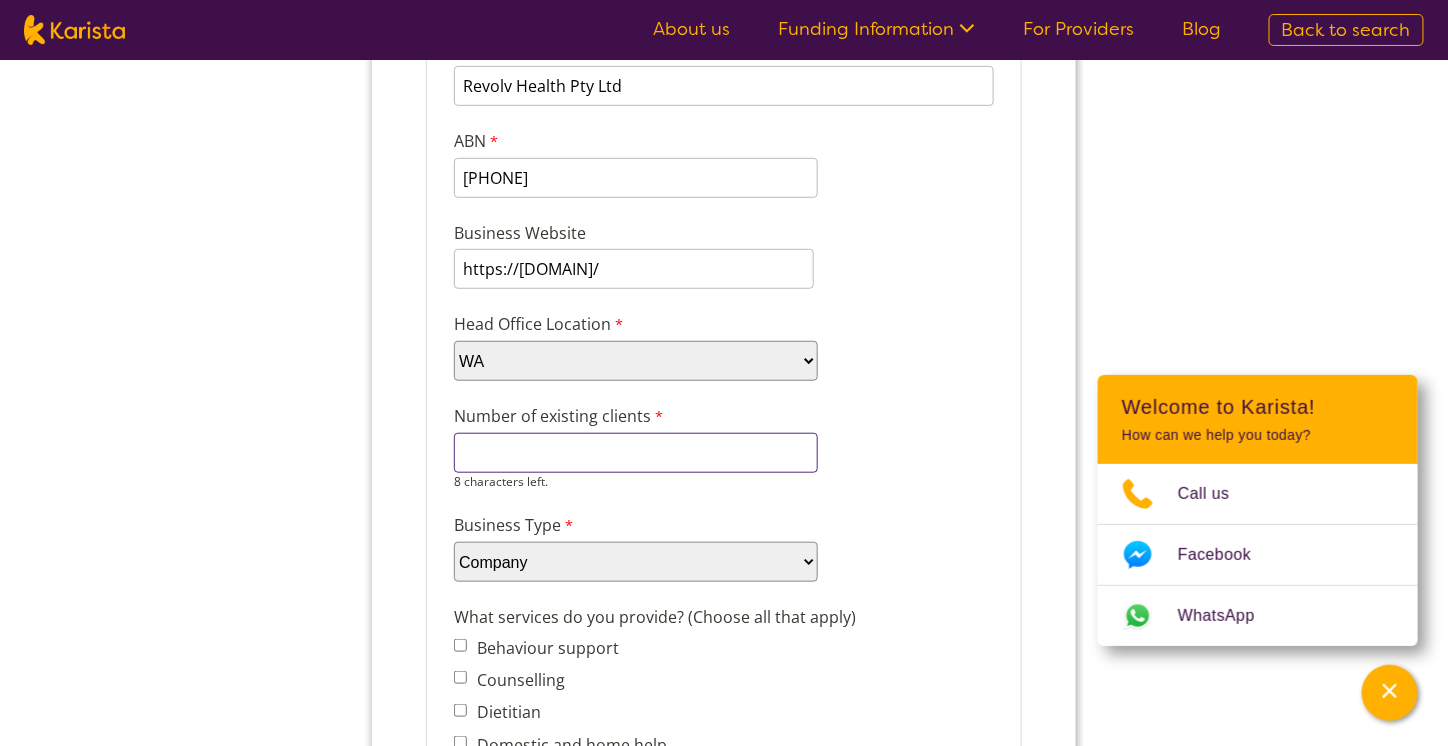 click on "Number of existing clients" at bounding box center [635, 454] 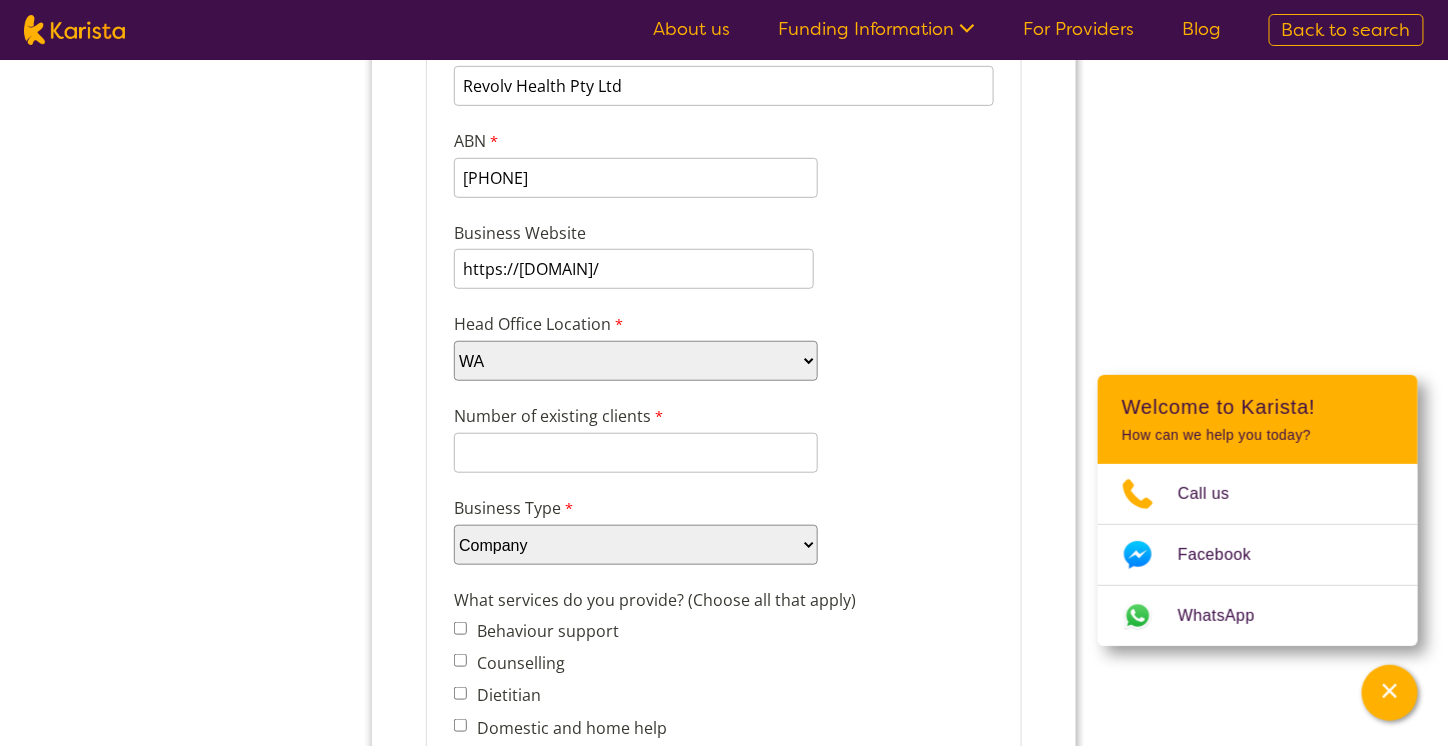 scroll, scrollTop: 2816, scrollLeft: 0, axis: vertical 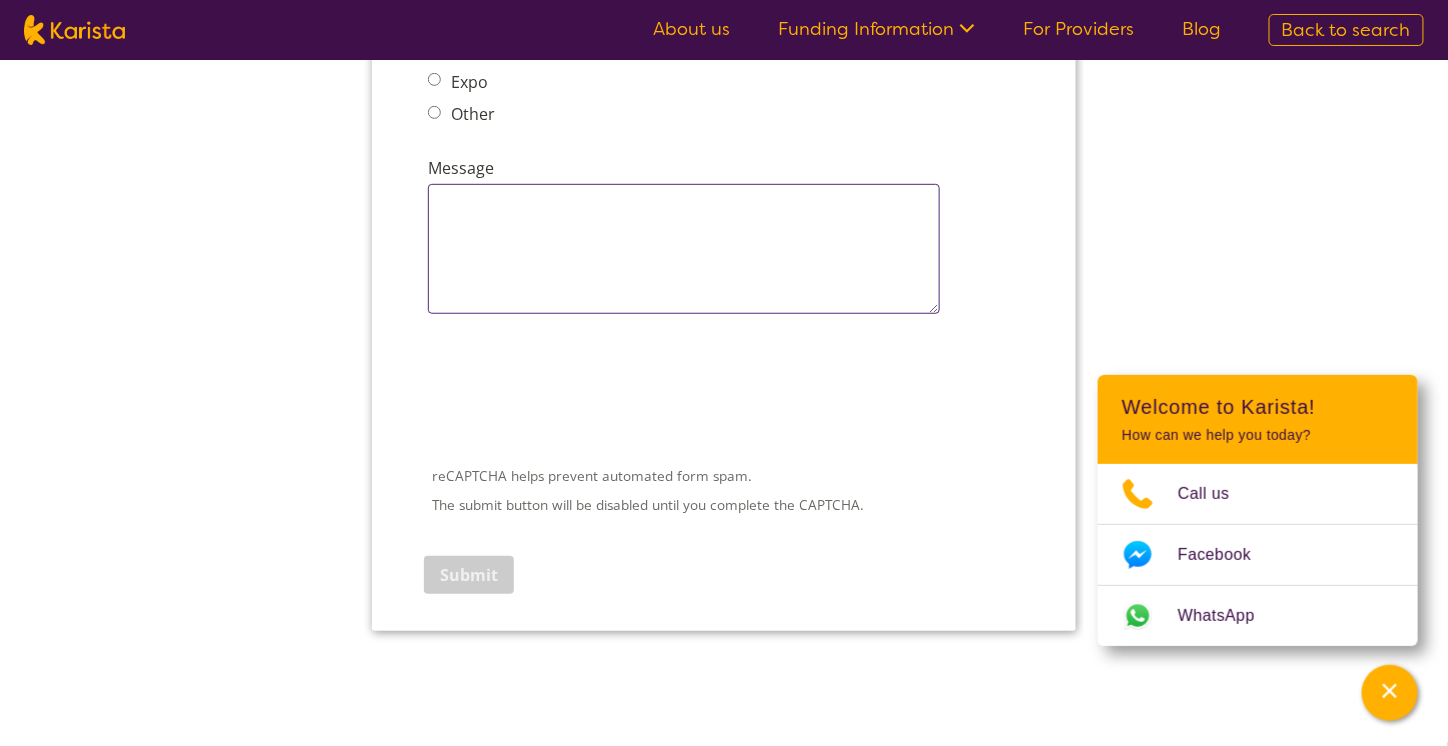 click on "Message" at bounding box center [683, 250] 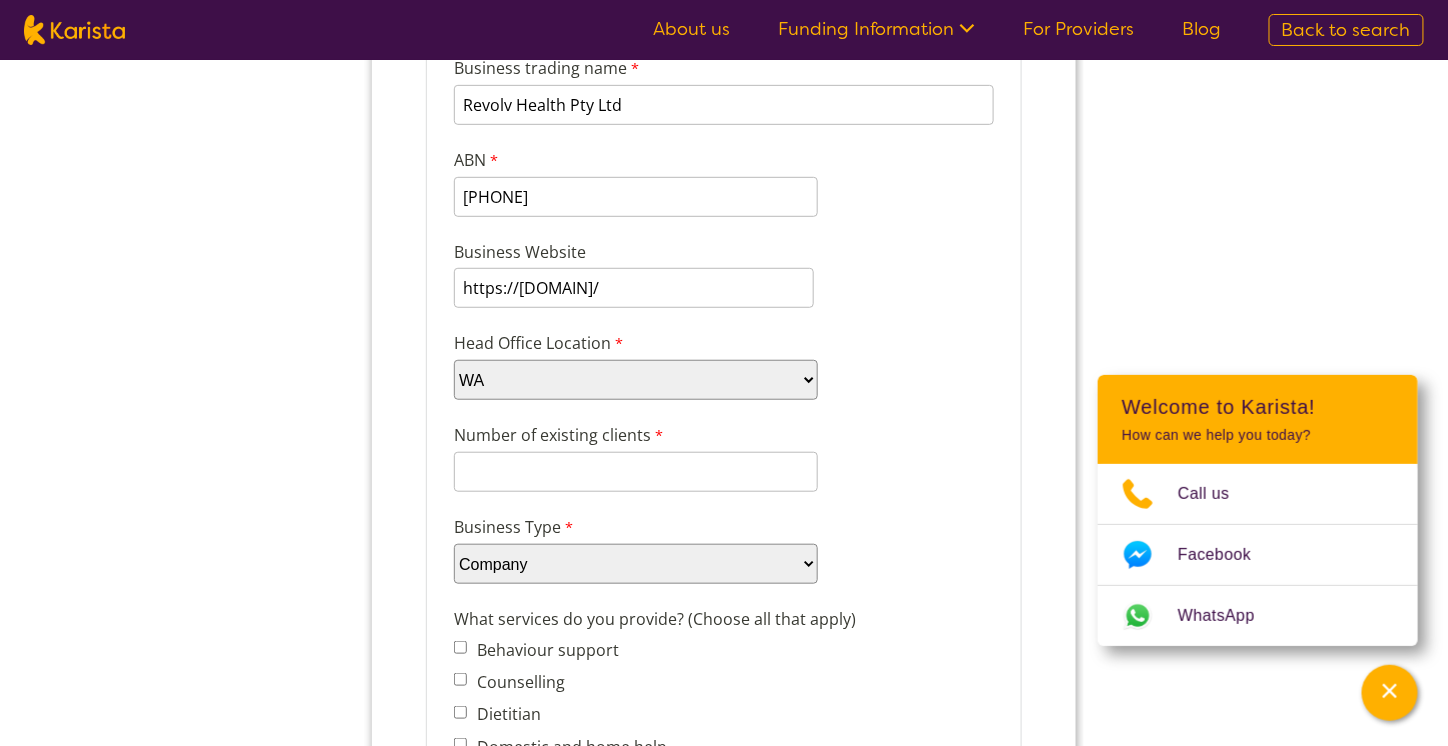 scroll, scrollTop: 216, scrollLeft: 0, axis: vertical 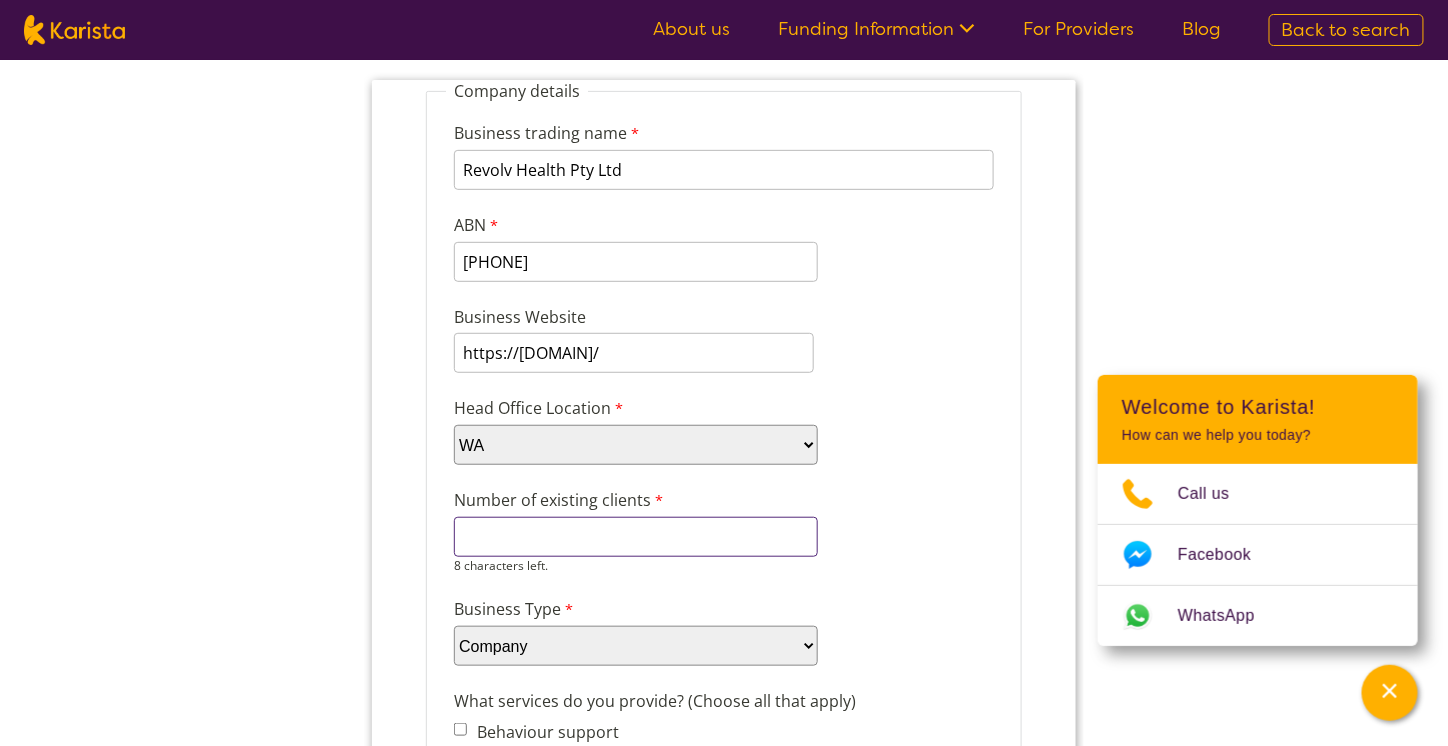 click on "Number of existing clients" at bounding box center (635, 536) 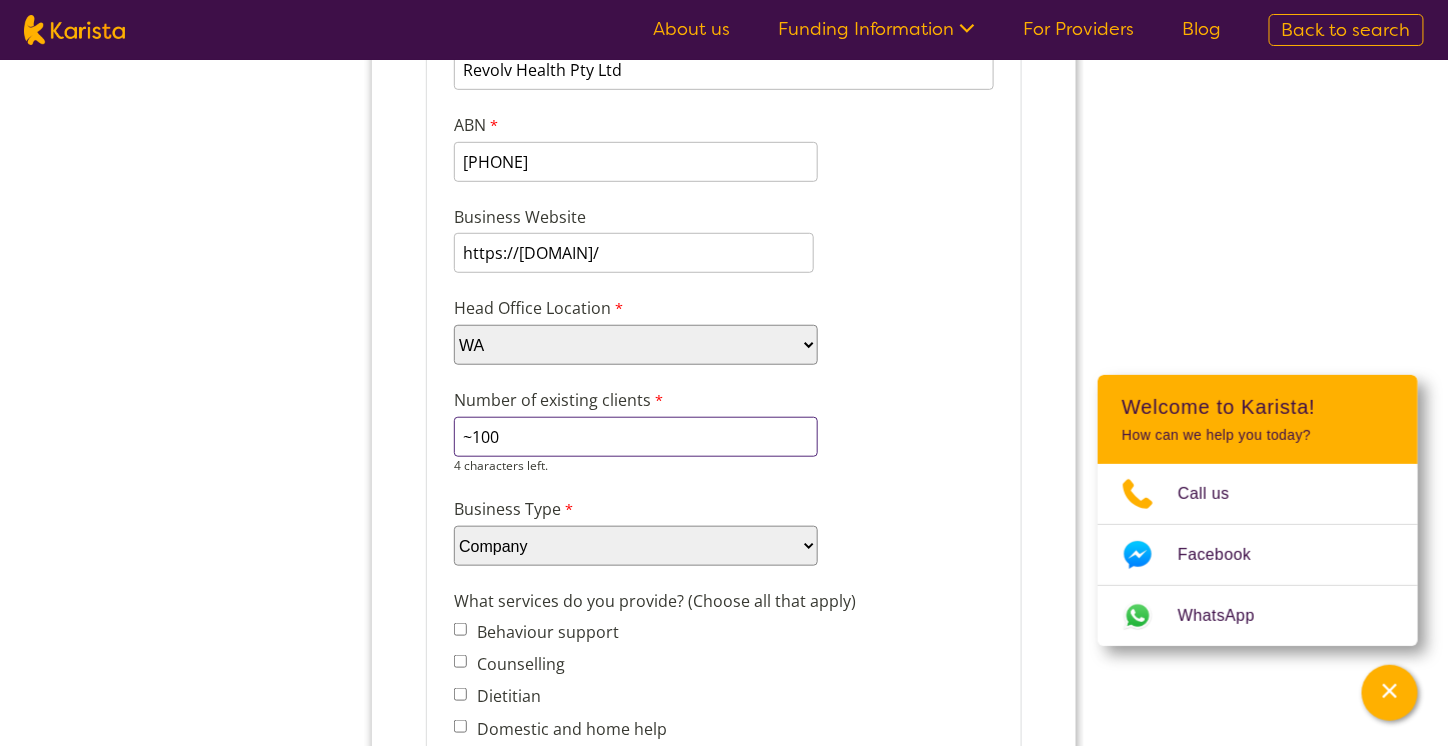 type on "~100" 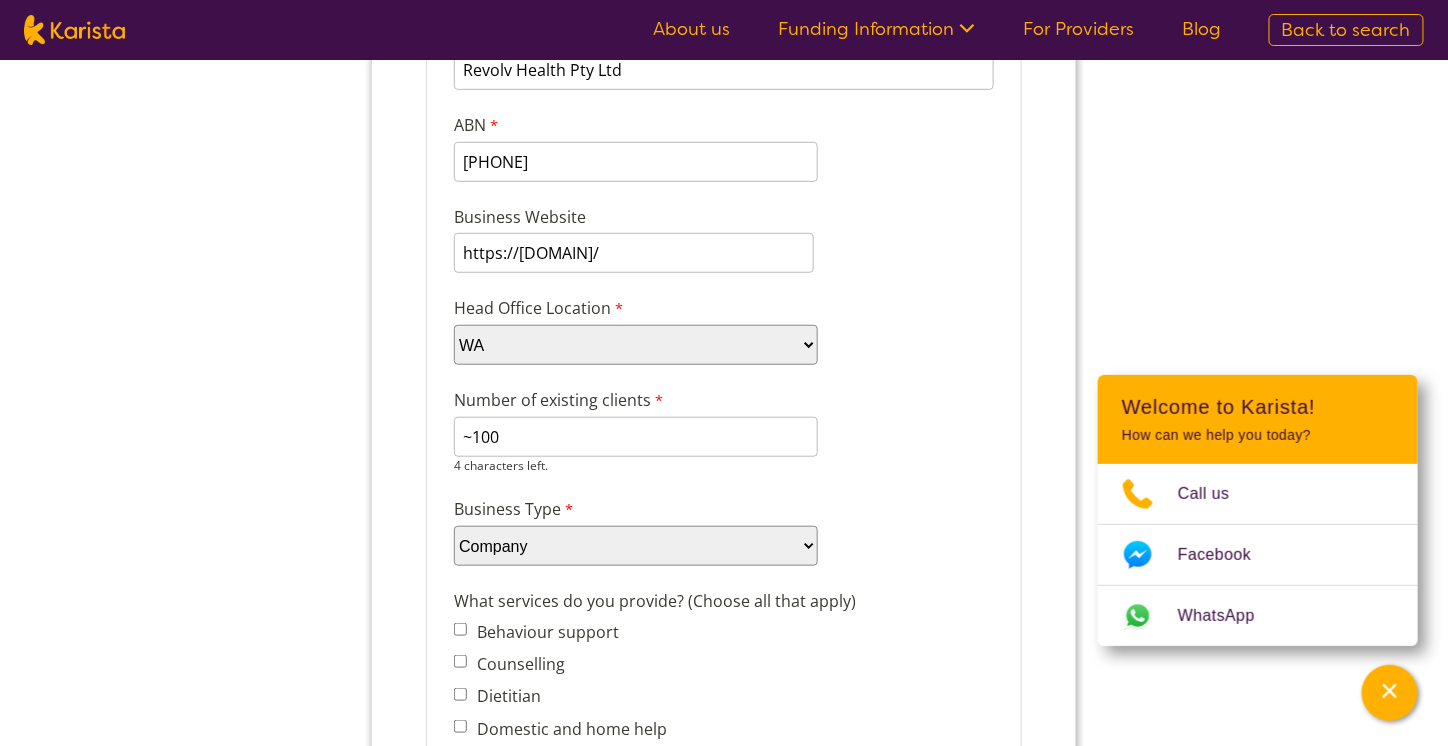click on "Number of existing clients ~100 4 characters left." at bounding box center (723, 432) 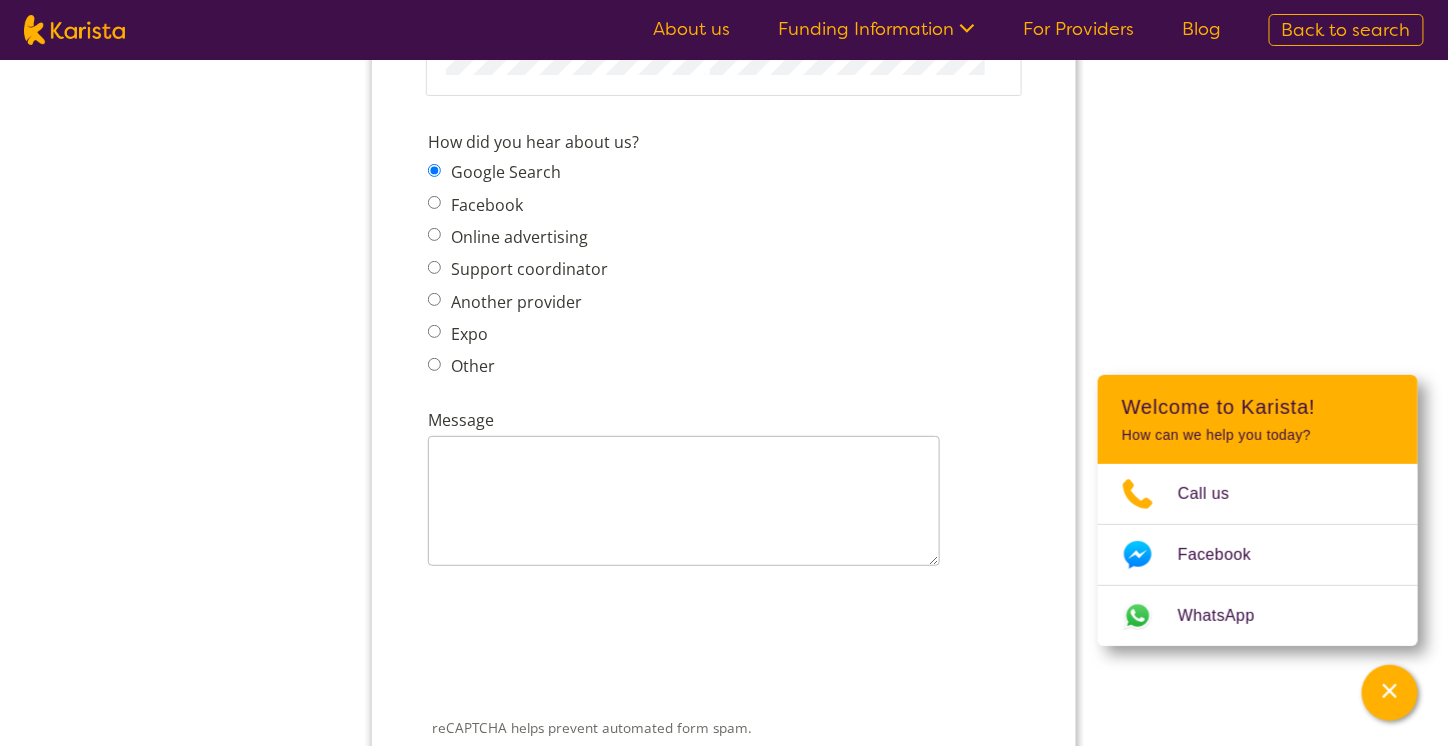 scroll, scrollTop: 2616, scrollLeft: 0, axis: vertical 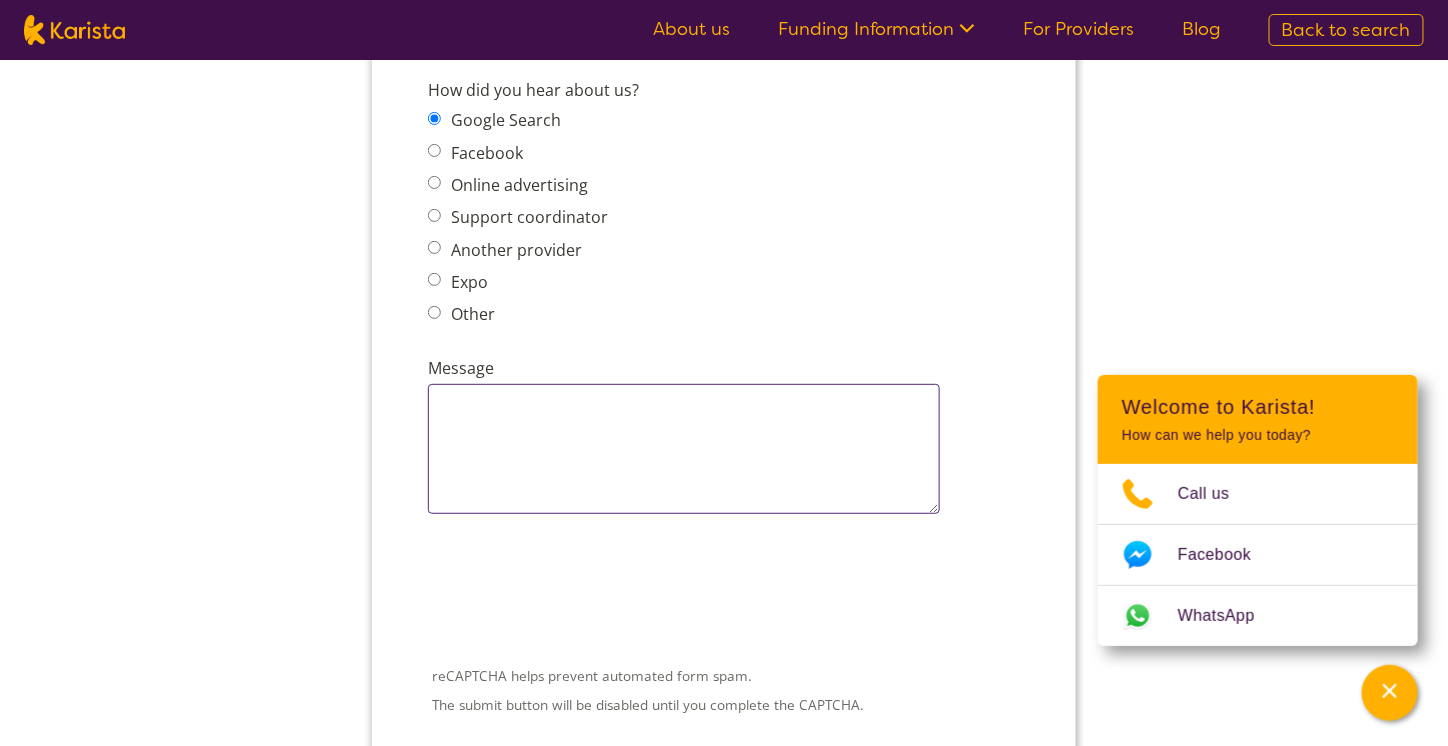 click on "Message" at bounding box center [683, 450] 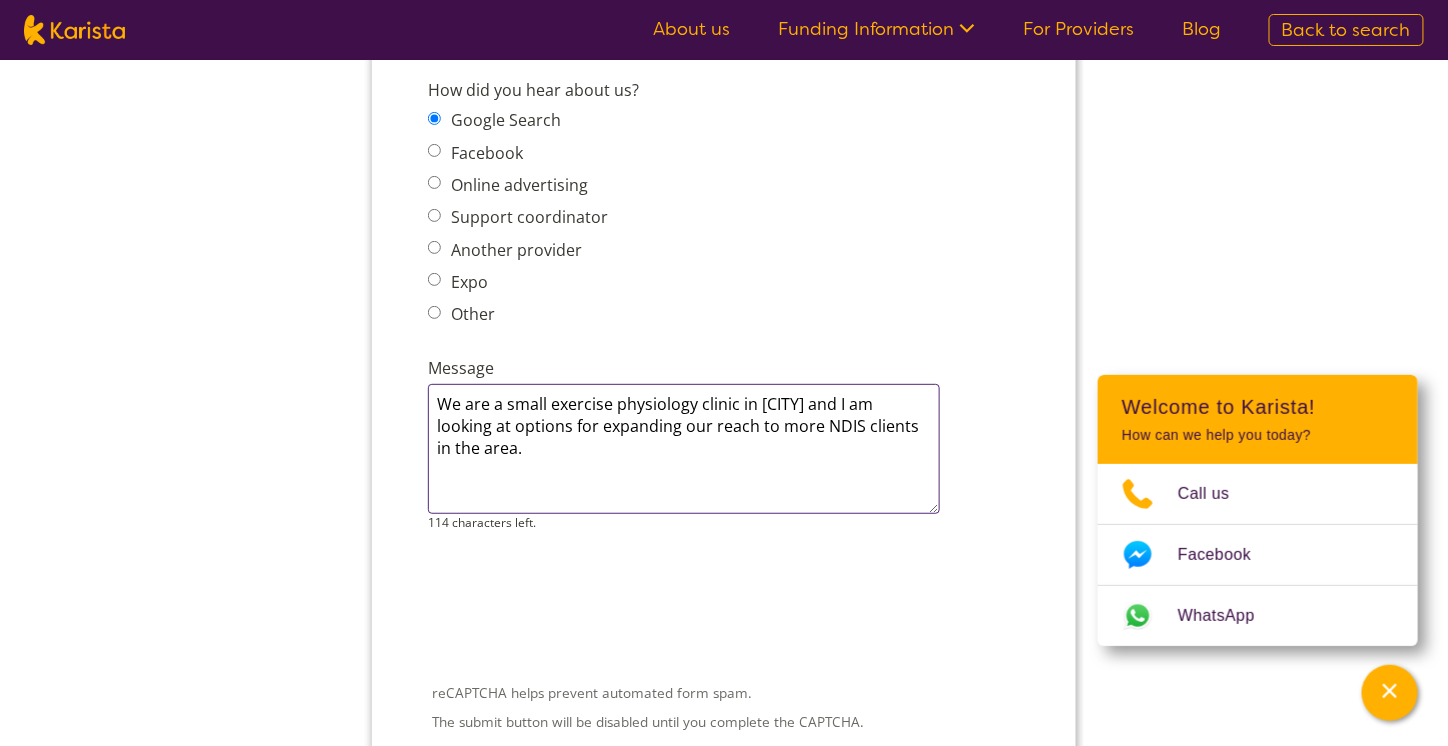 type on "We are a small exercise physiology clinic in [CITY] and I am looking at options for expanding our reach to more NDIS clients in the area." 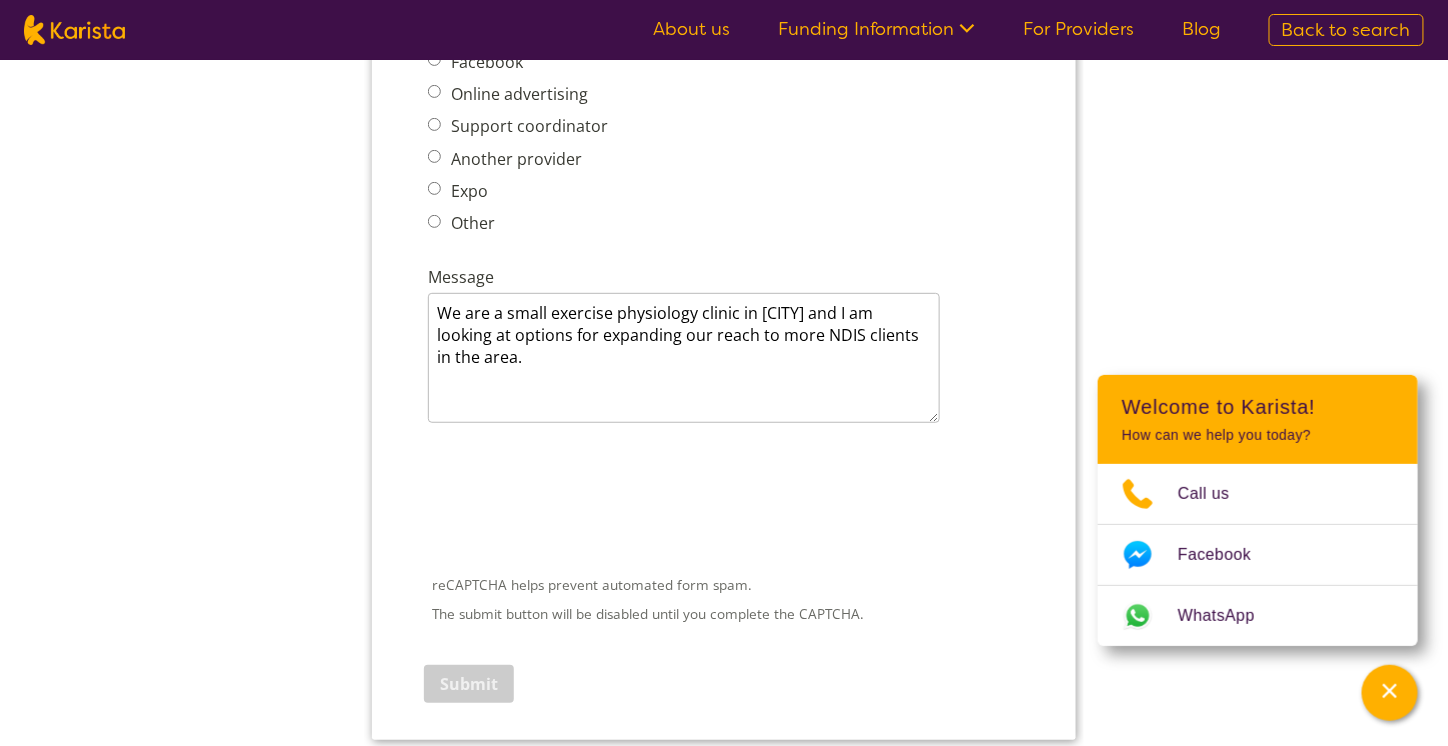 scroll, scrollTop: 2716, scrollLeft: 0, axis: vertical 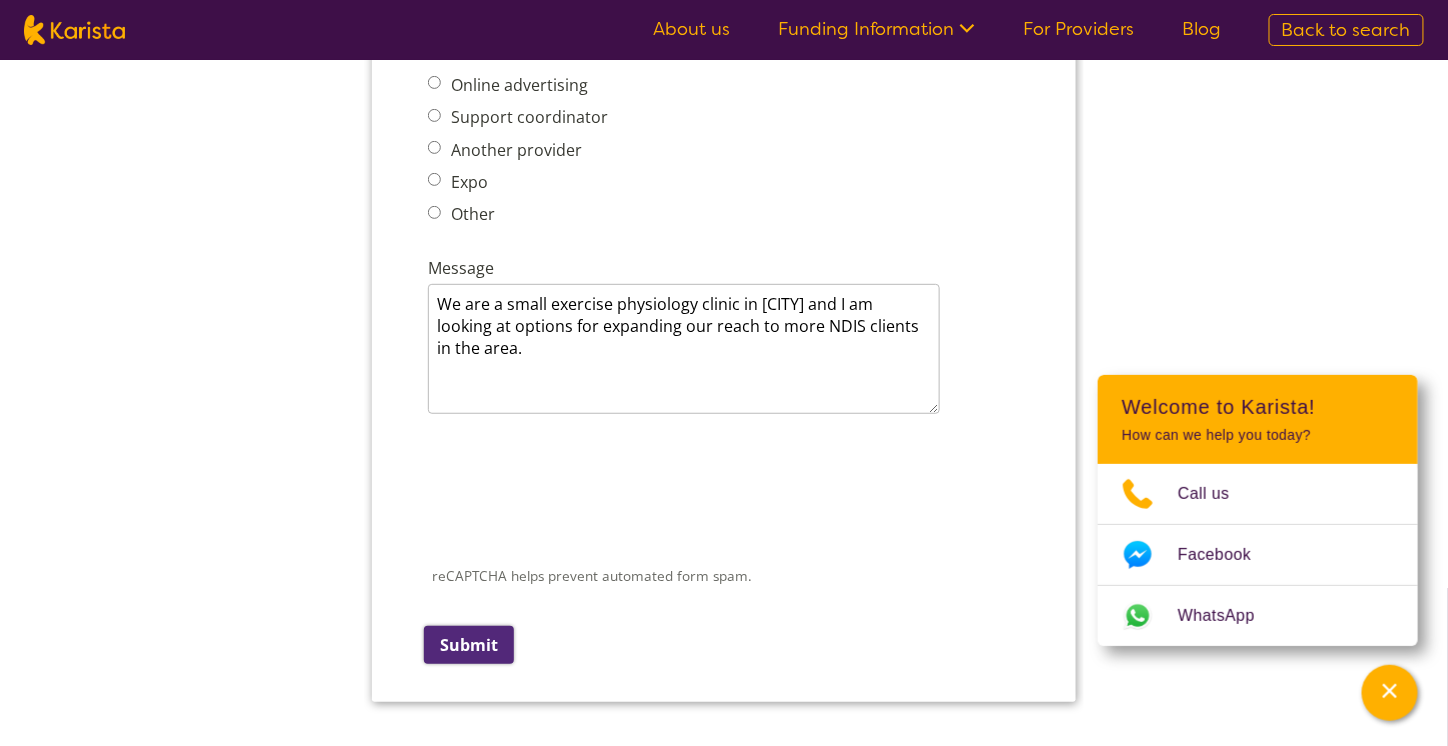 click on "Submit" at bounding box center (468, 646) 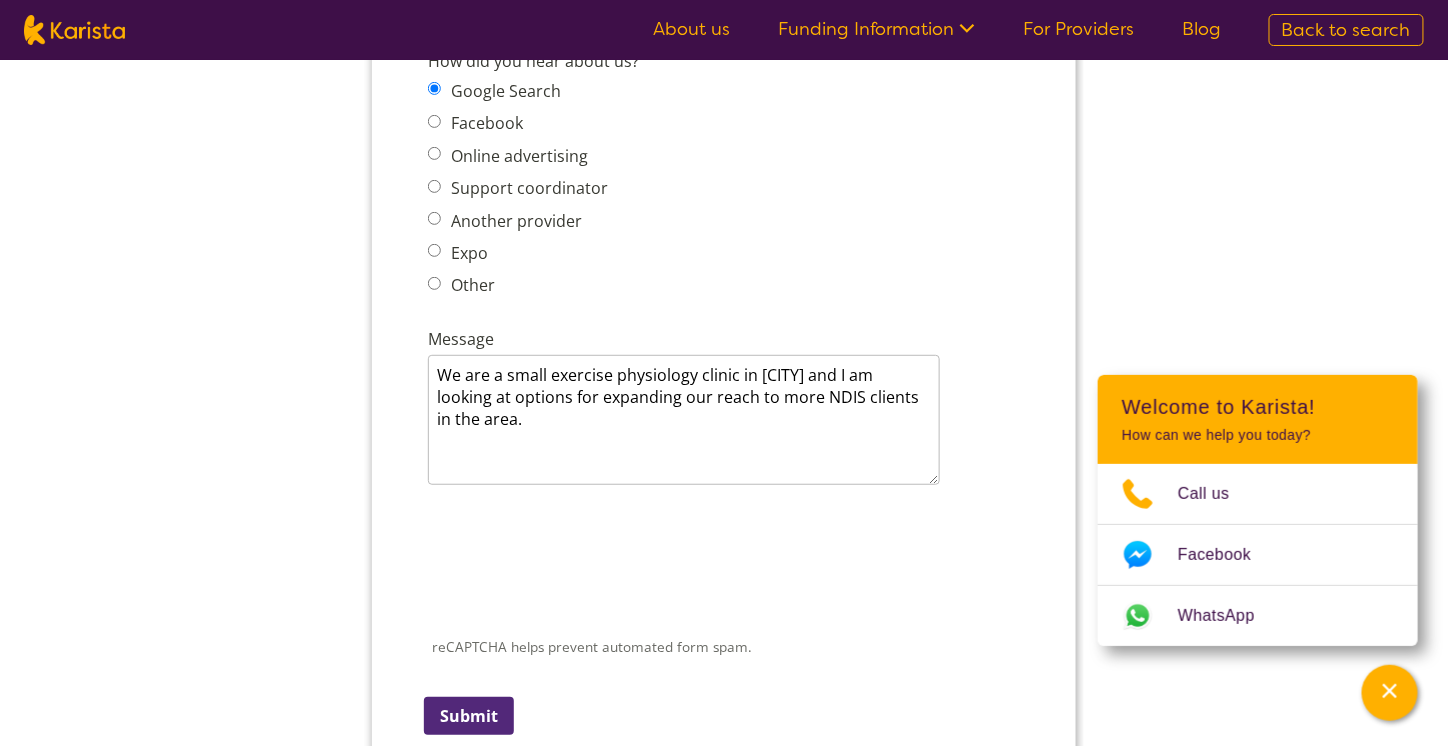 scroll, scrollTop: 30, scrollLeft: 0, axis: vertical 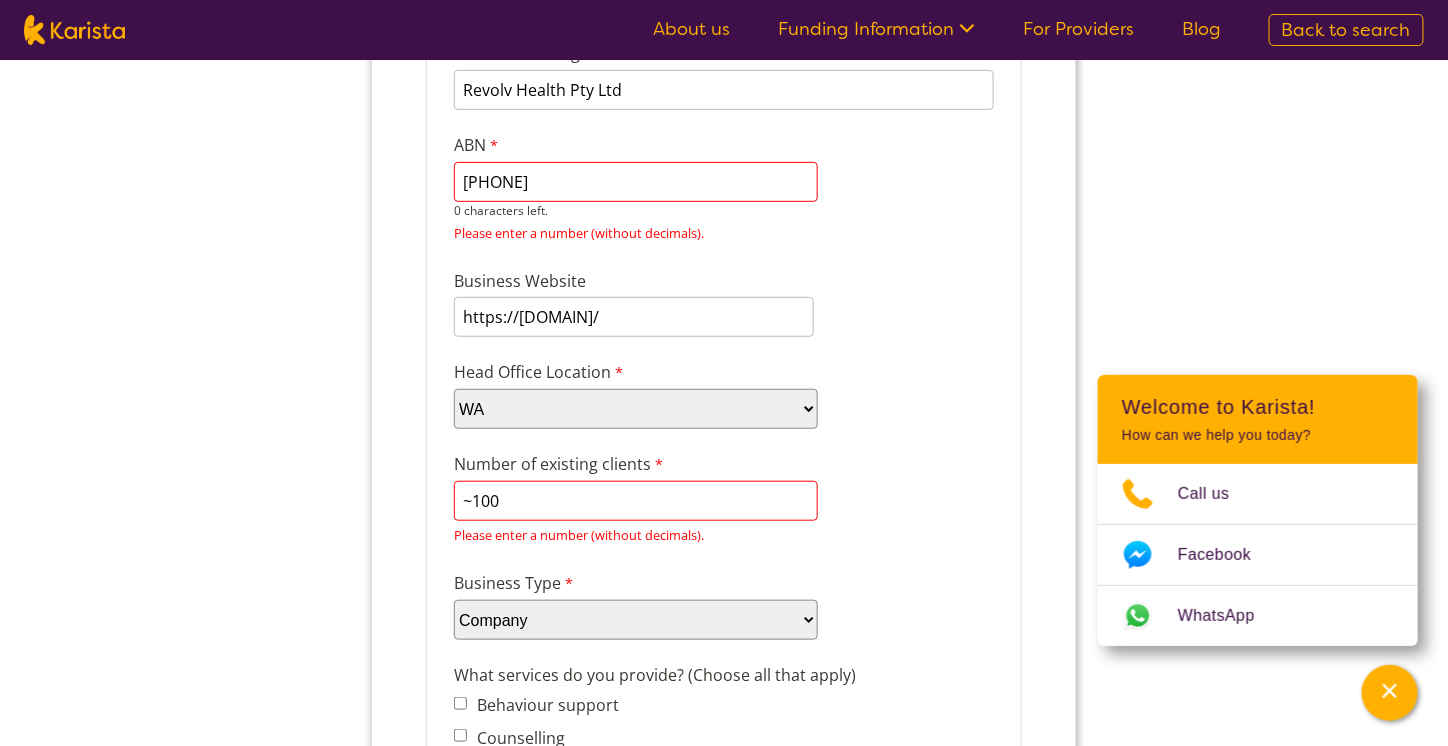 click on "[PHONE]" at bounding box center [635, 182] 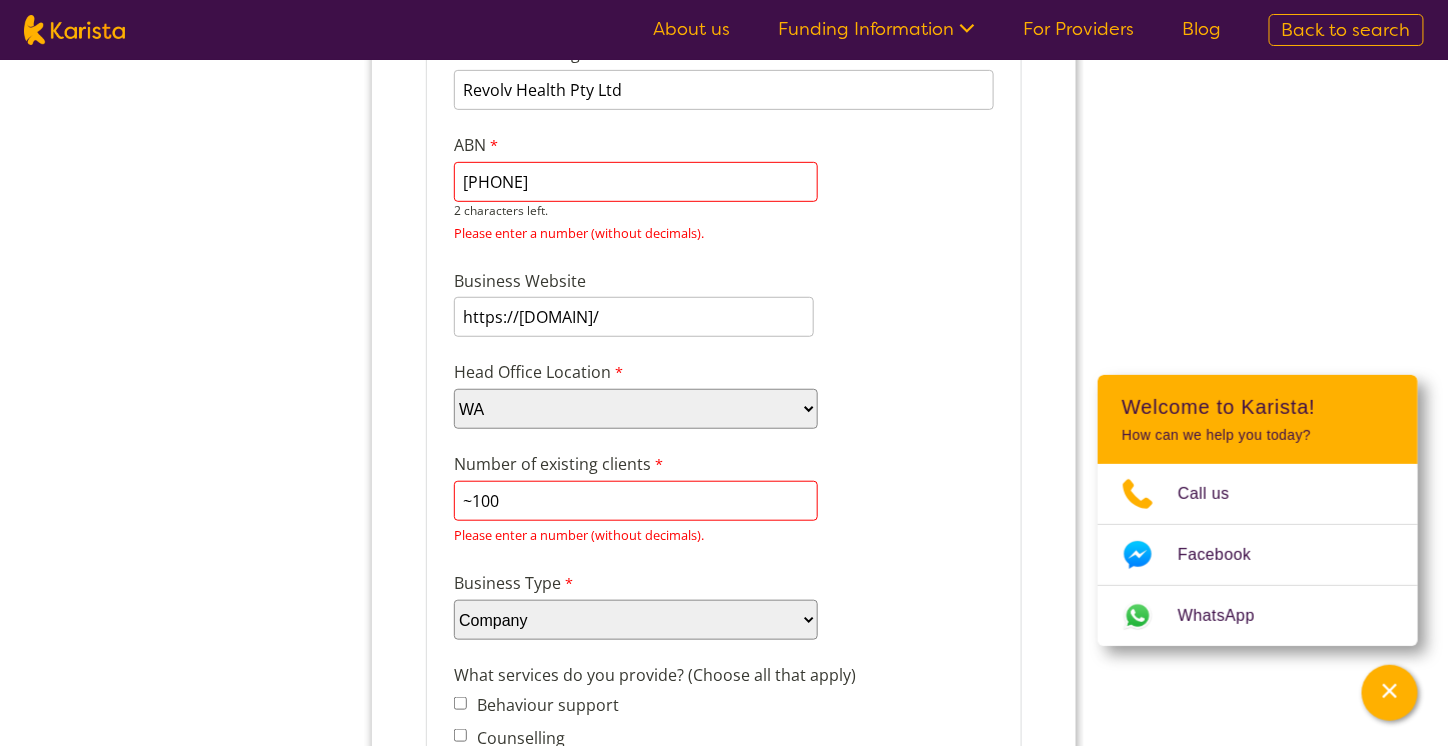 click on "[PHONE]" at bounding box center (635, 182) 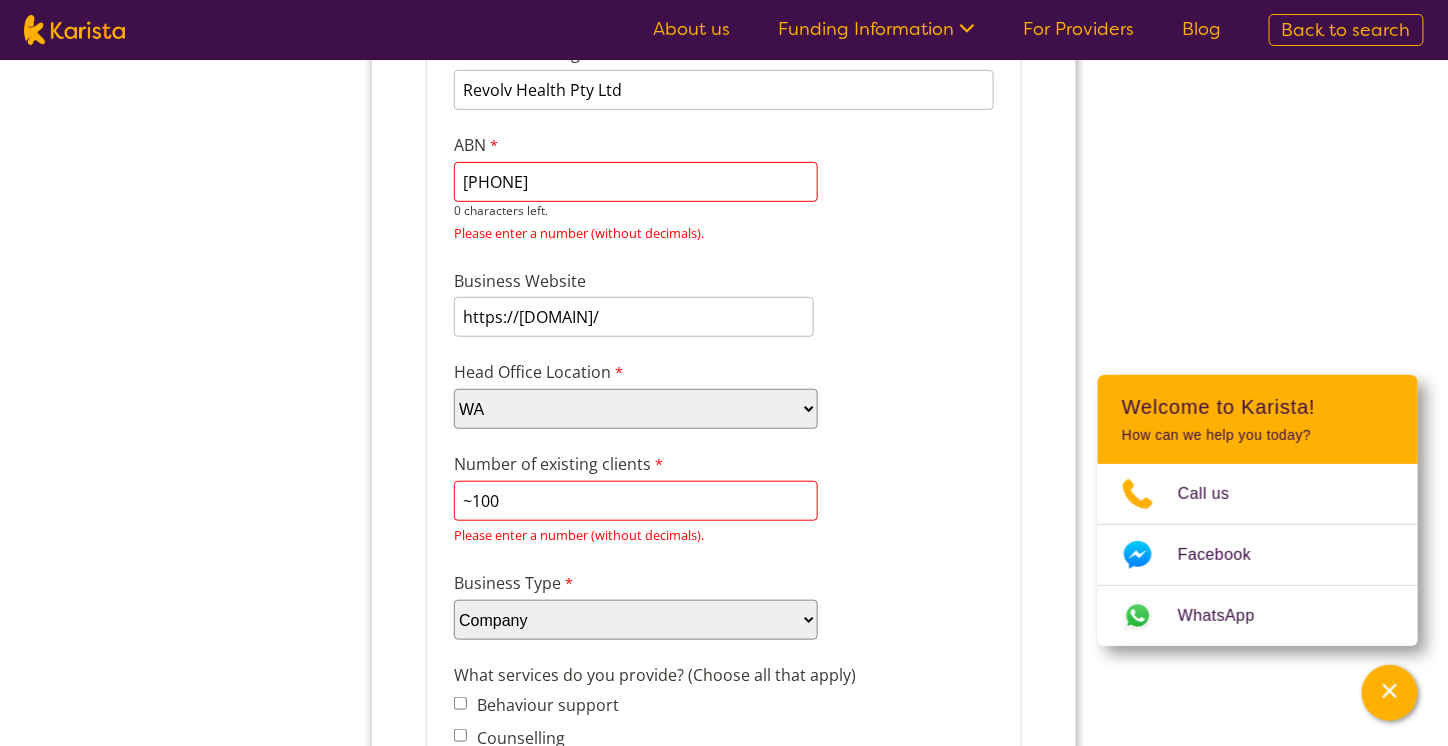 type on "[PHONE]" 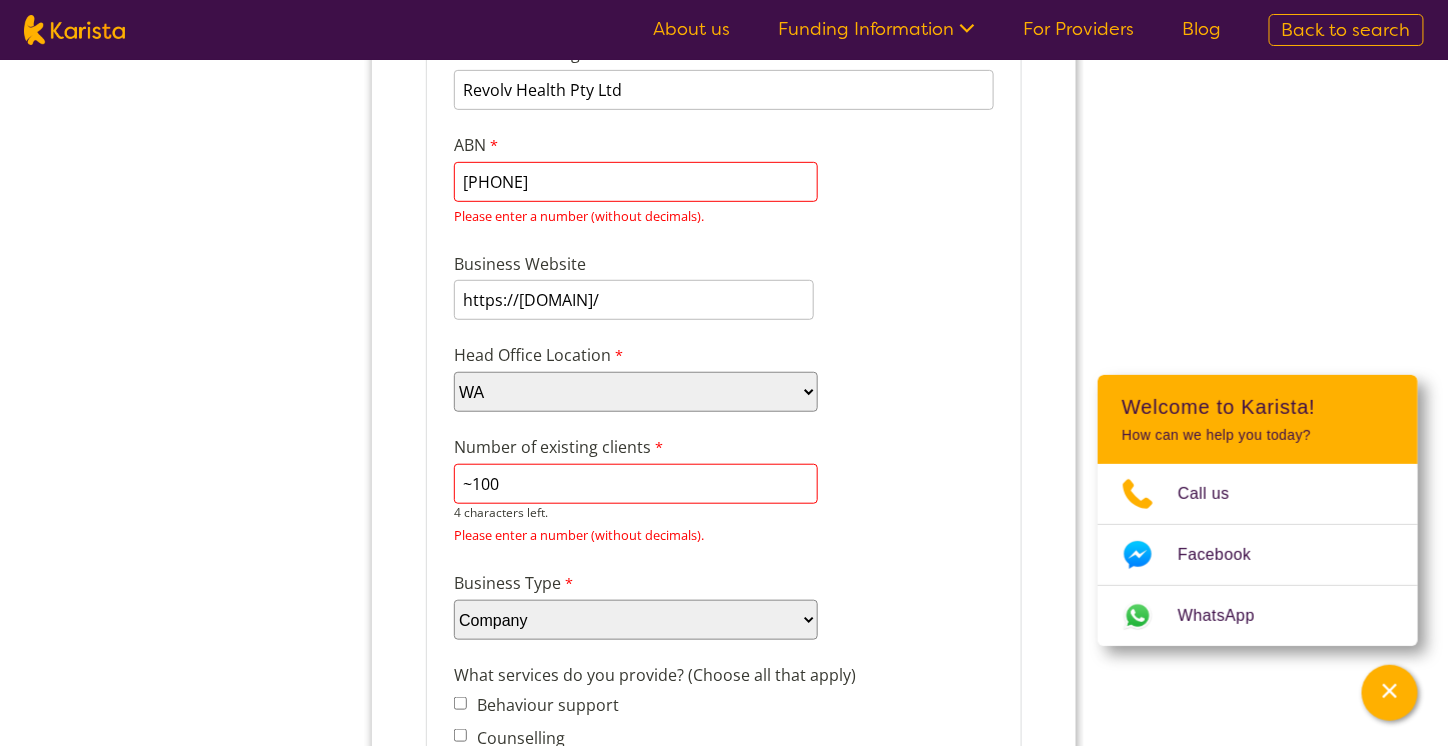 click on "~100" at bounding box center [635, 484] 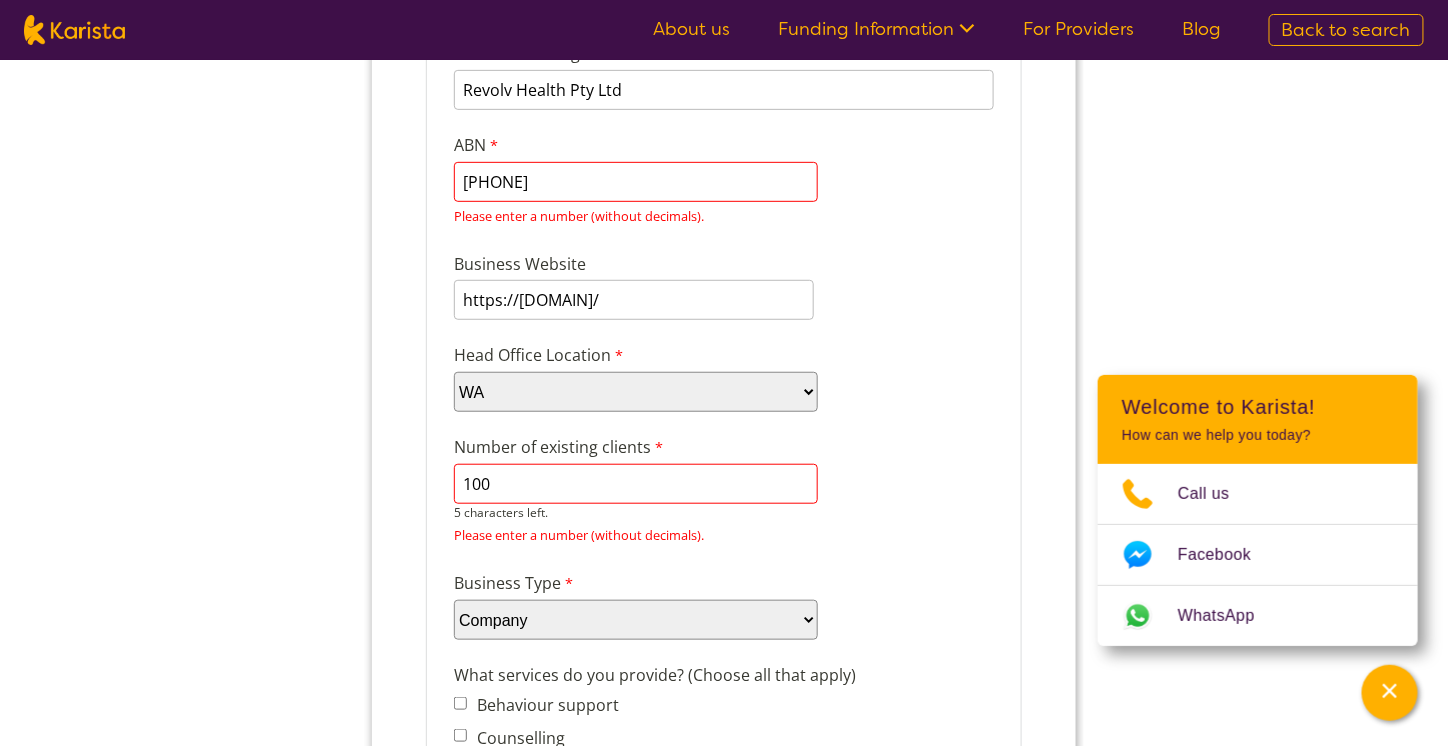 type on "100" 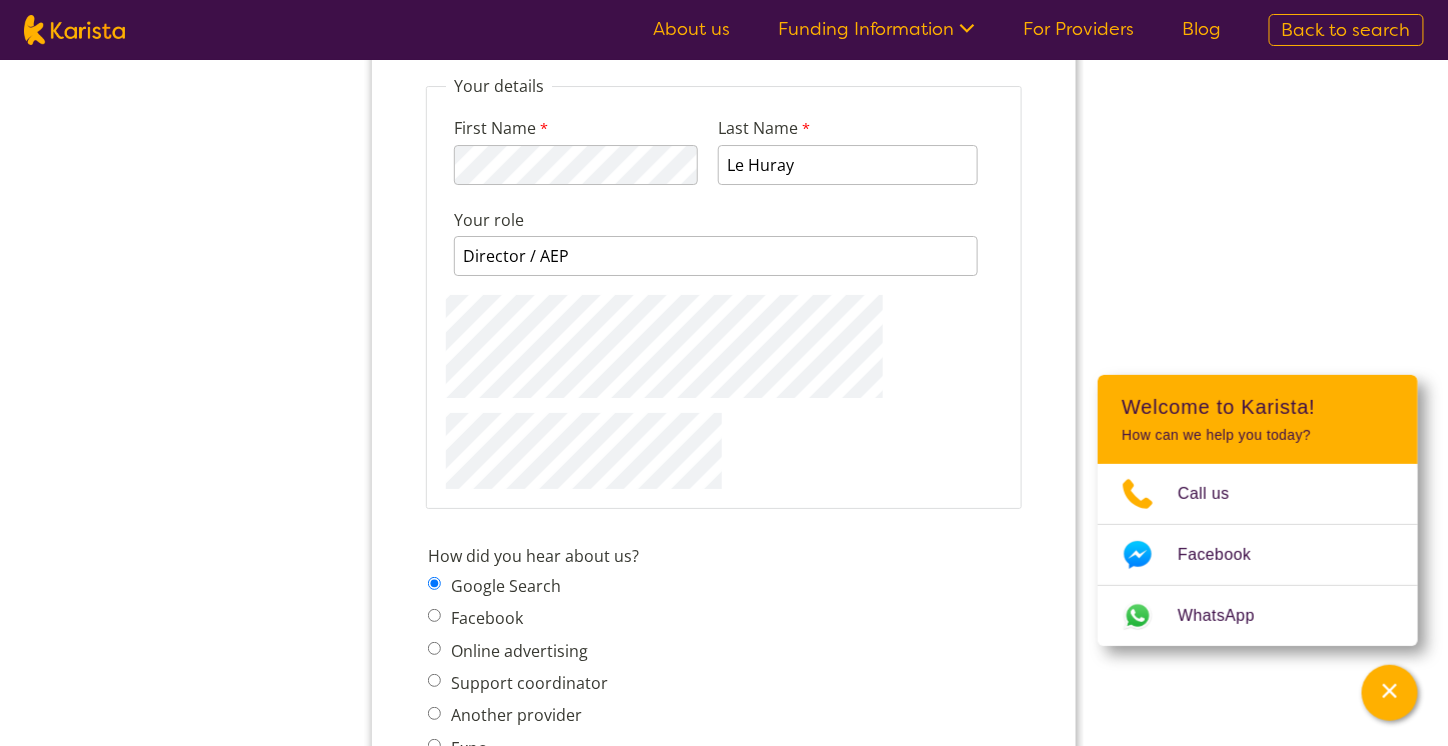scroll, scrollTop: 2300, scrollLeft: 0, axis: vertical 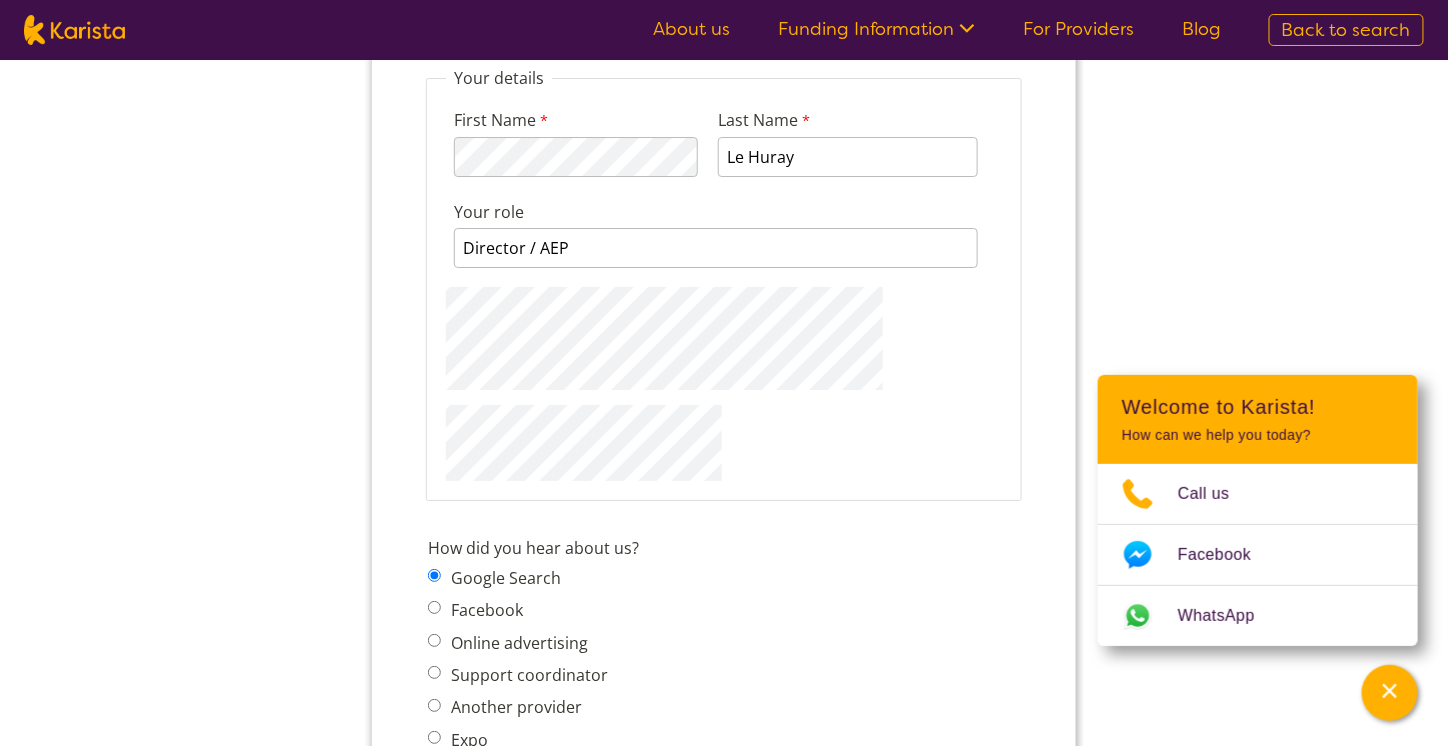 click on "Your details
First Name 114 characters left.
Last Name Le Huray
Your role Director / AEP 114 characters left." at bounding box center [723, 285] 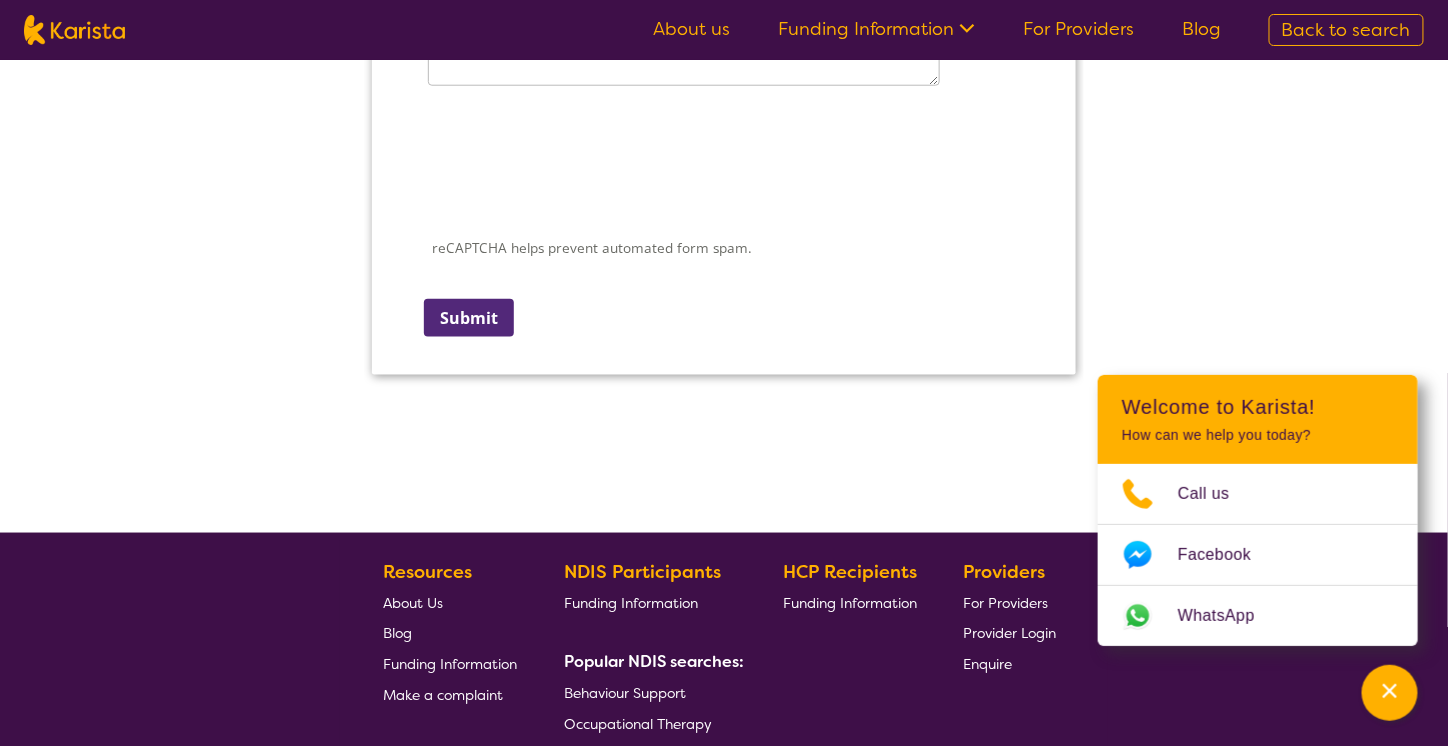 scroll, scrollTop: 3200, scrollLeft: 0, axis: vertical 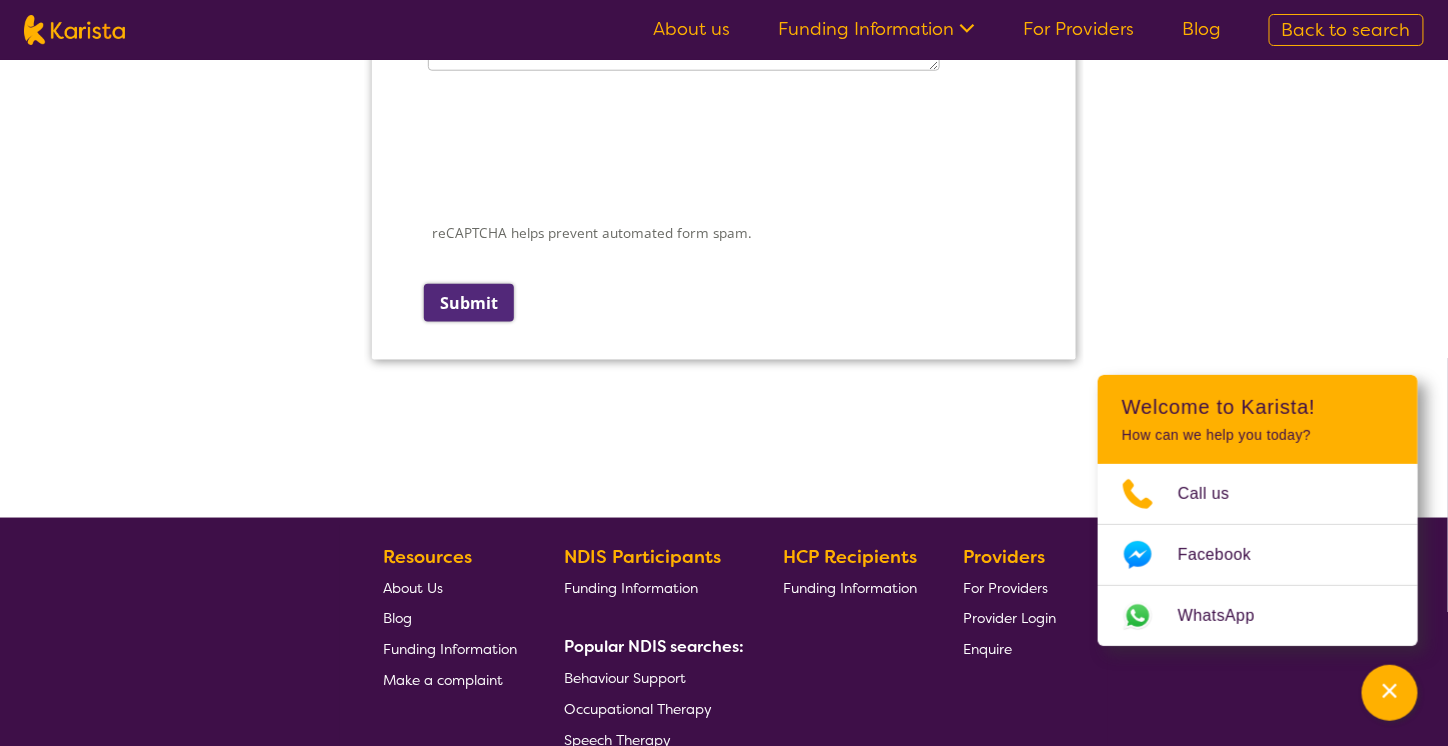 click on "Submit" at bounding box center (468, 305) 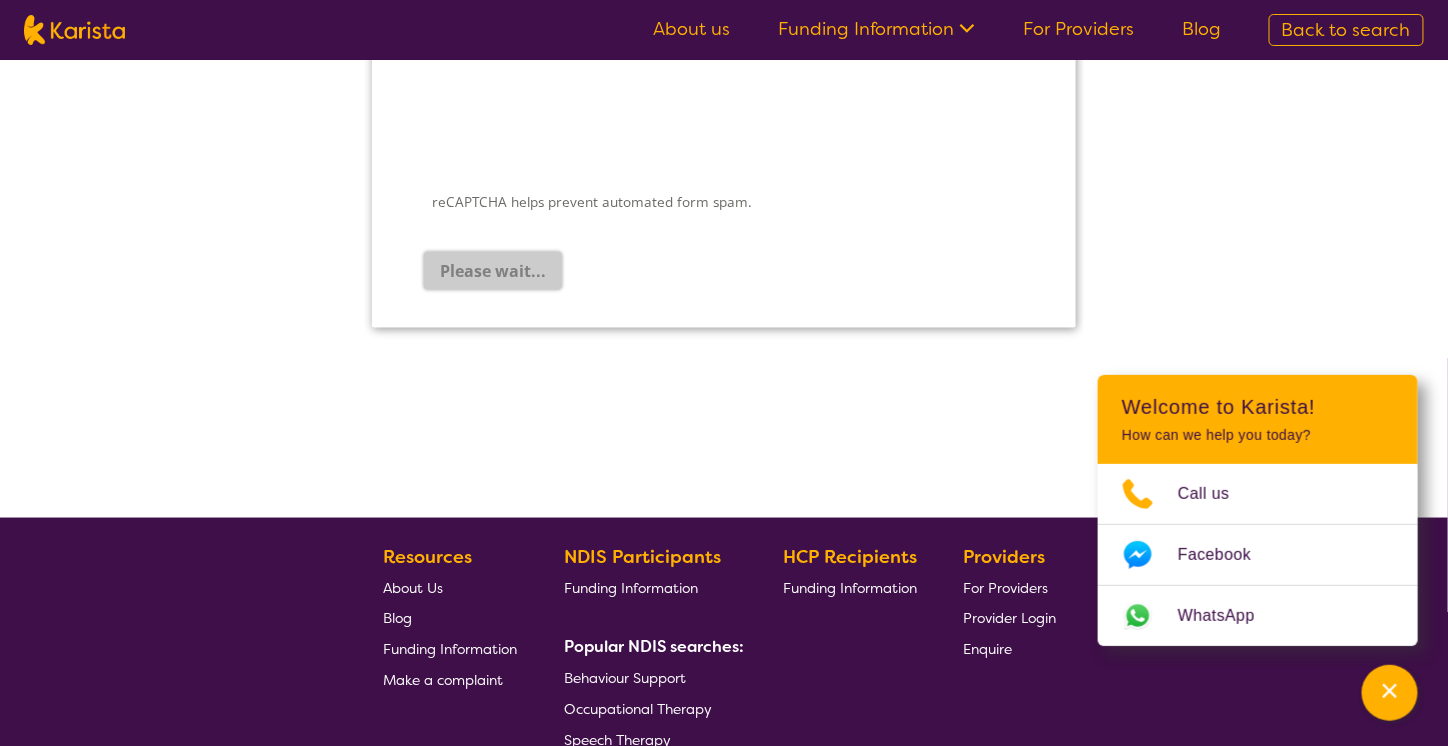 scroll, scrollTop: 0, scrollLeft: 0, axis: both 